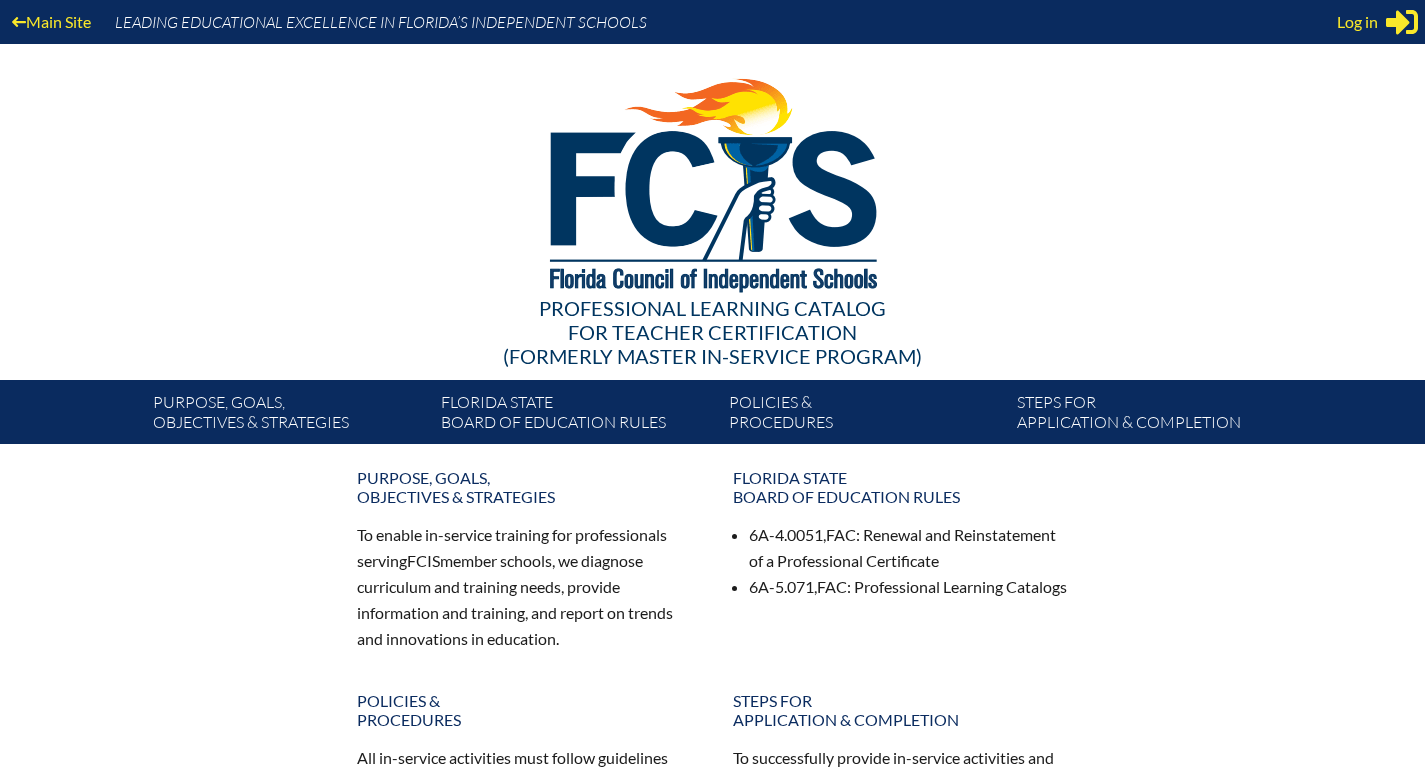 scroll, scrollTop: 0, scrollLeft: 0, axis: both 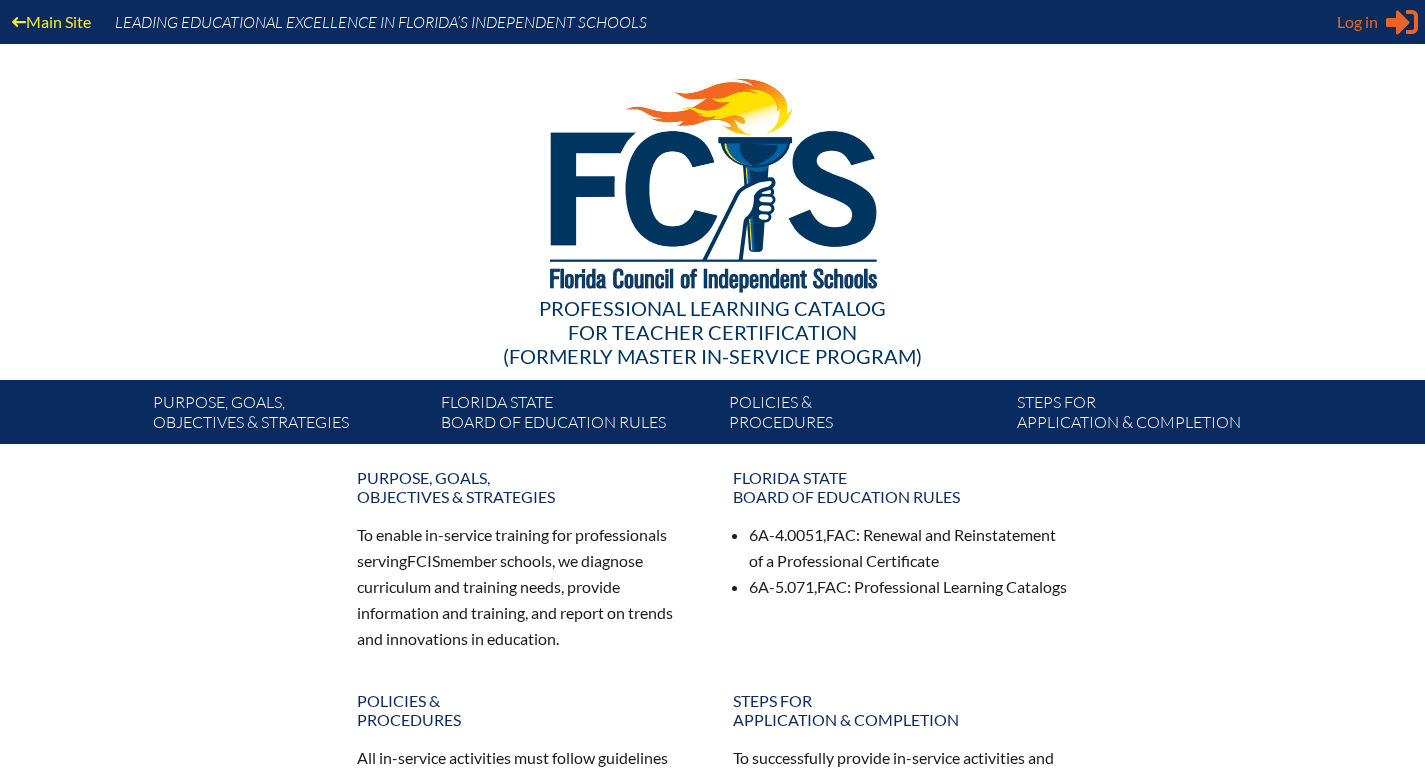 click on "Log in" at bounding box center [1357, 22] 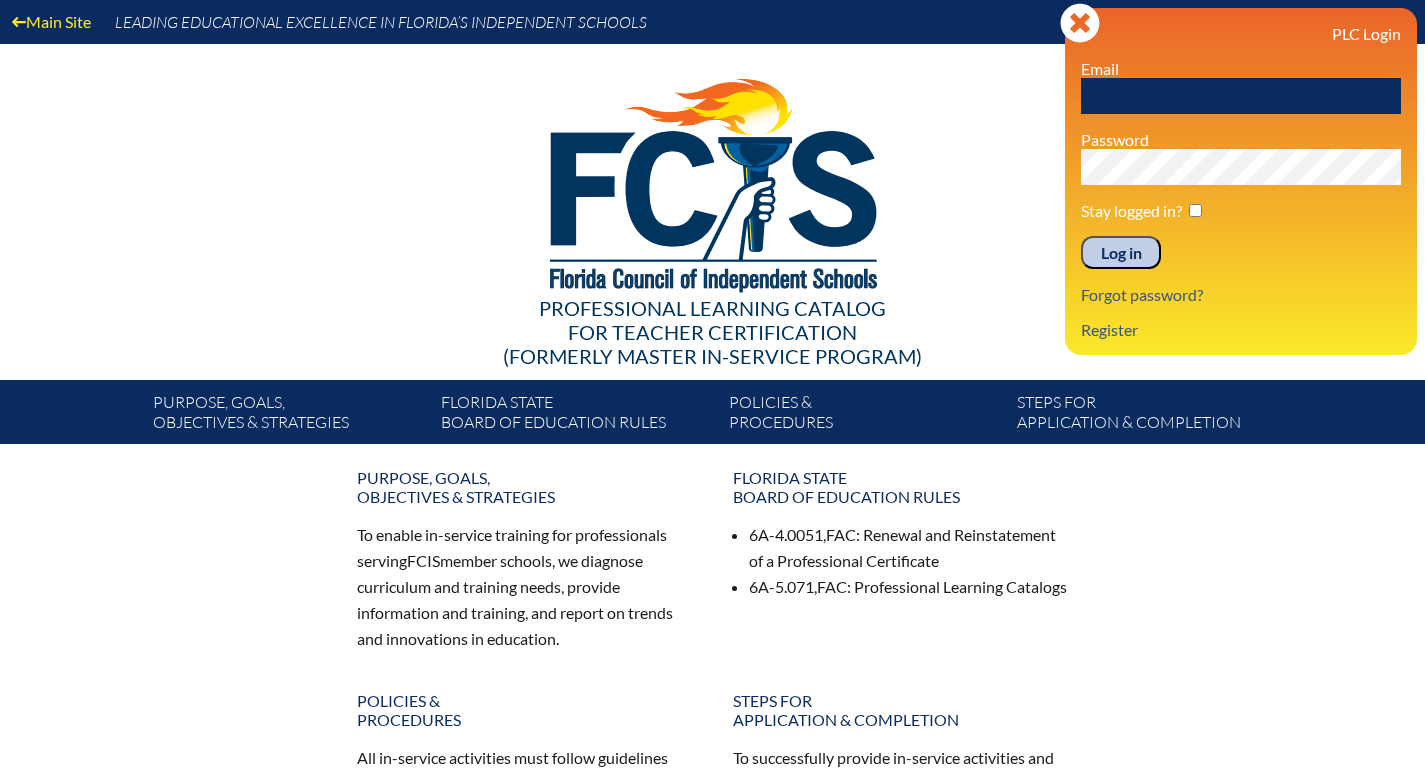 click at bounding box center [1241, 96] 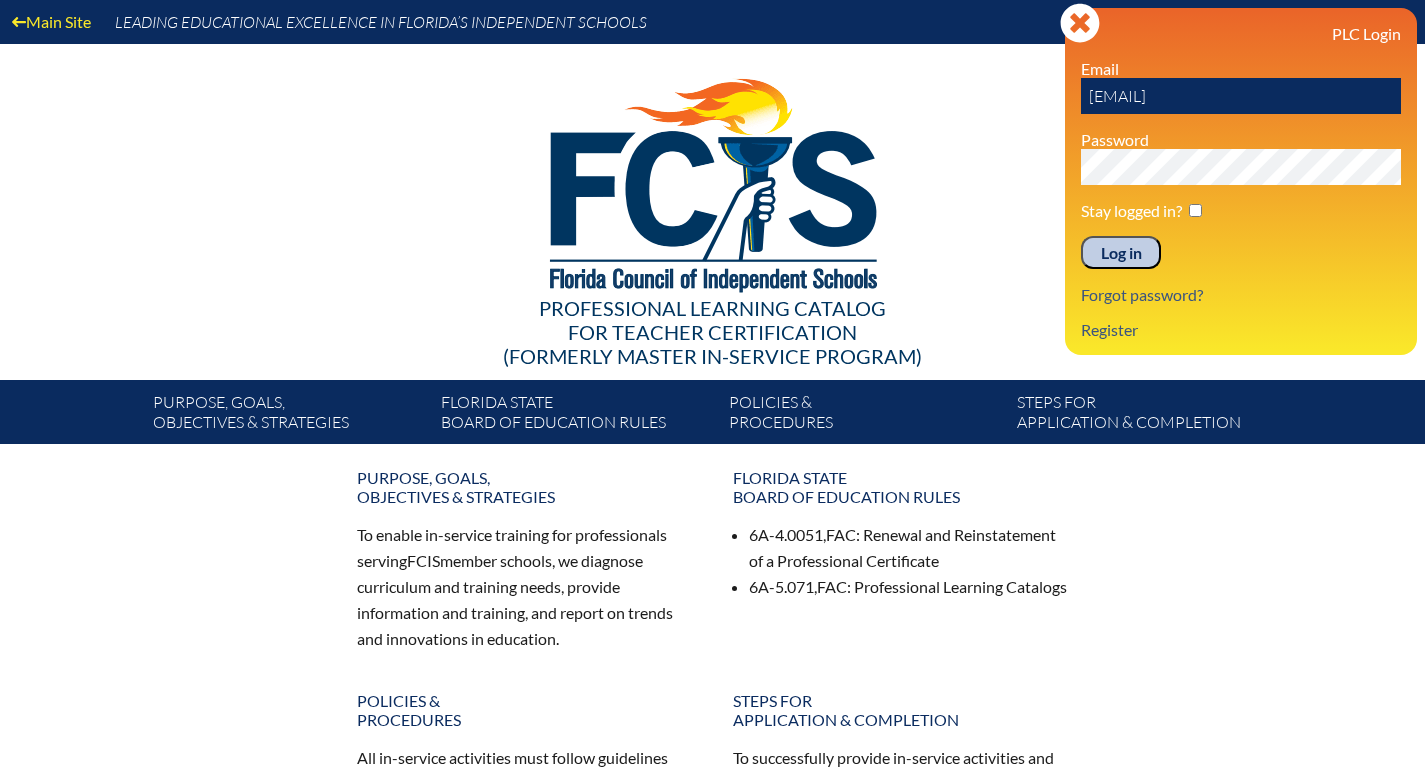 click on "Log in" at bounding box center [1121, 253] 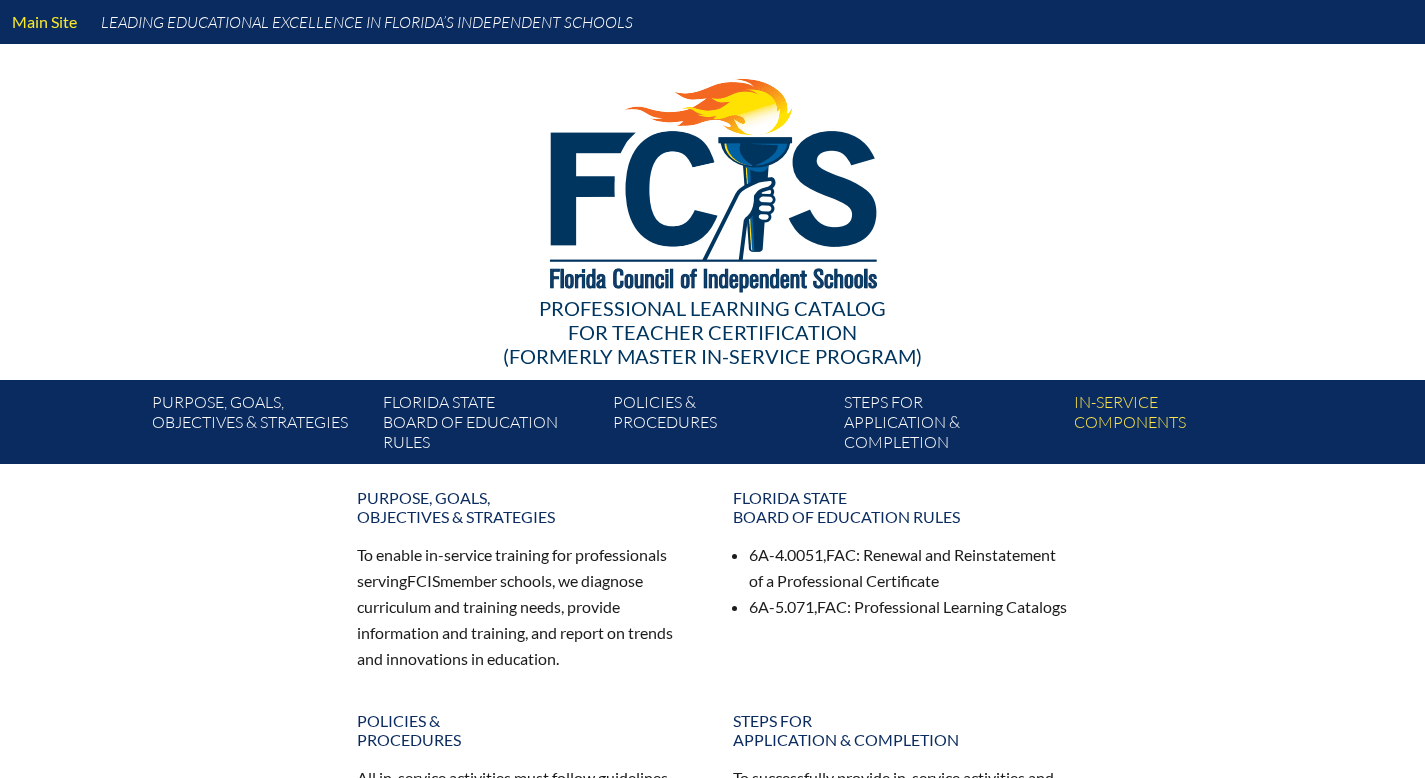 scroll, scrollTop: 0, scrollLeft: 0, axis: both 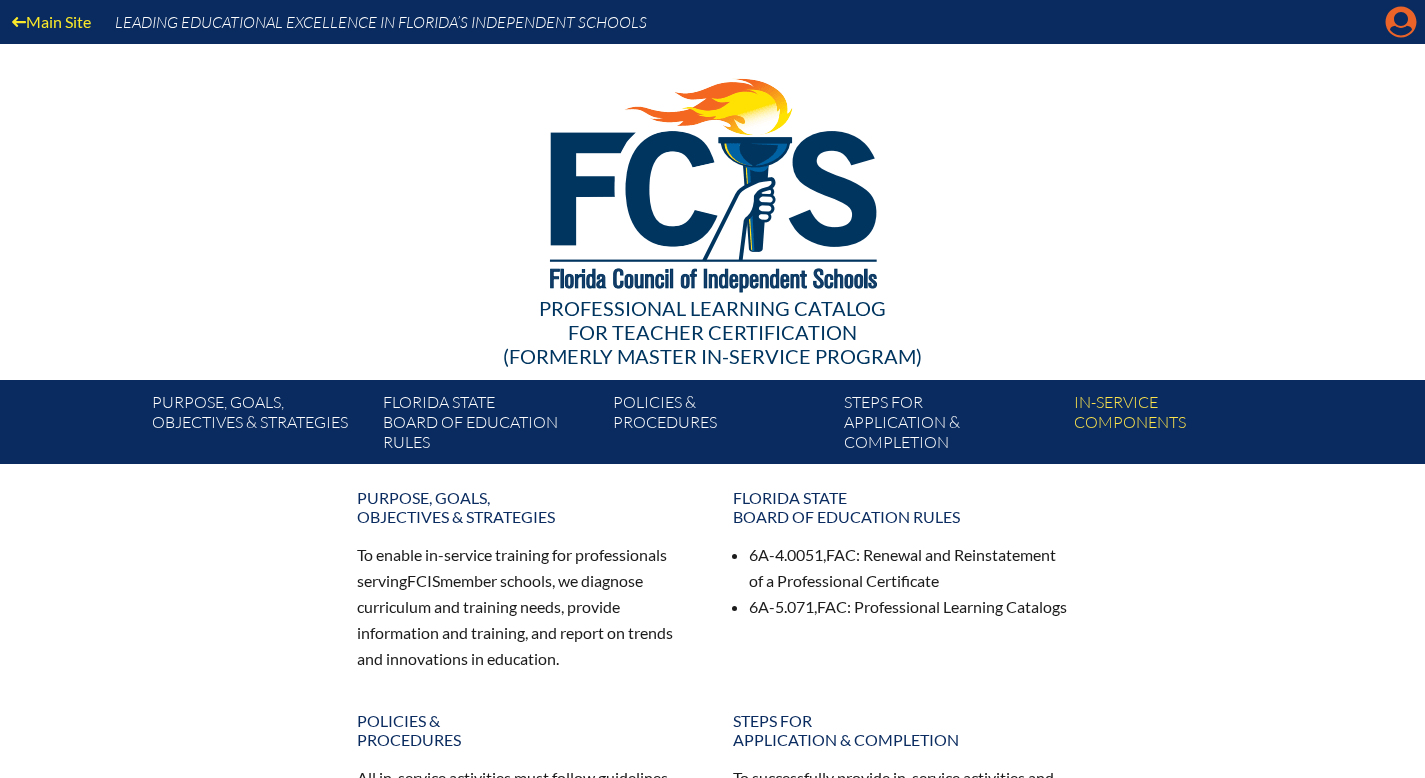 click on "Manage account" 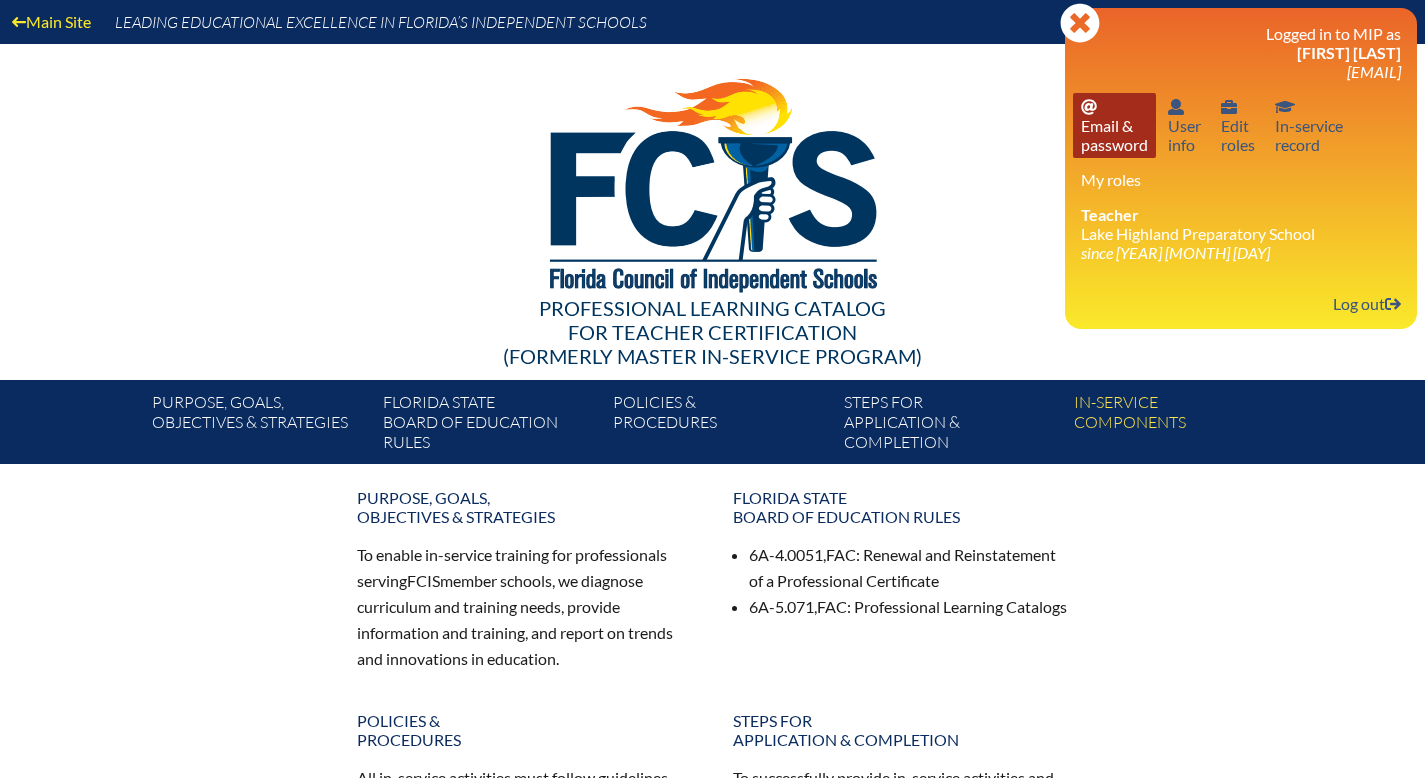 click on "Email password
Email & password" at bounding box center [1114, 125] 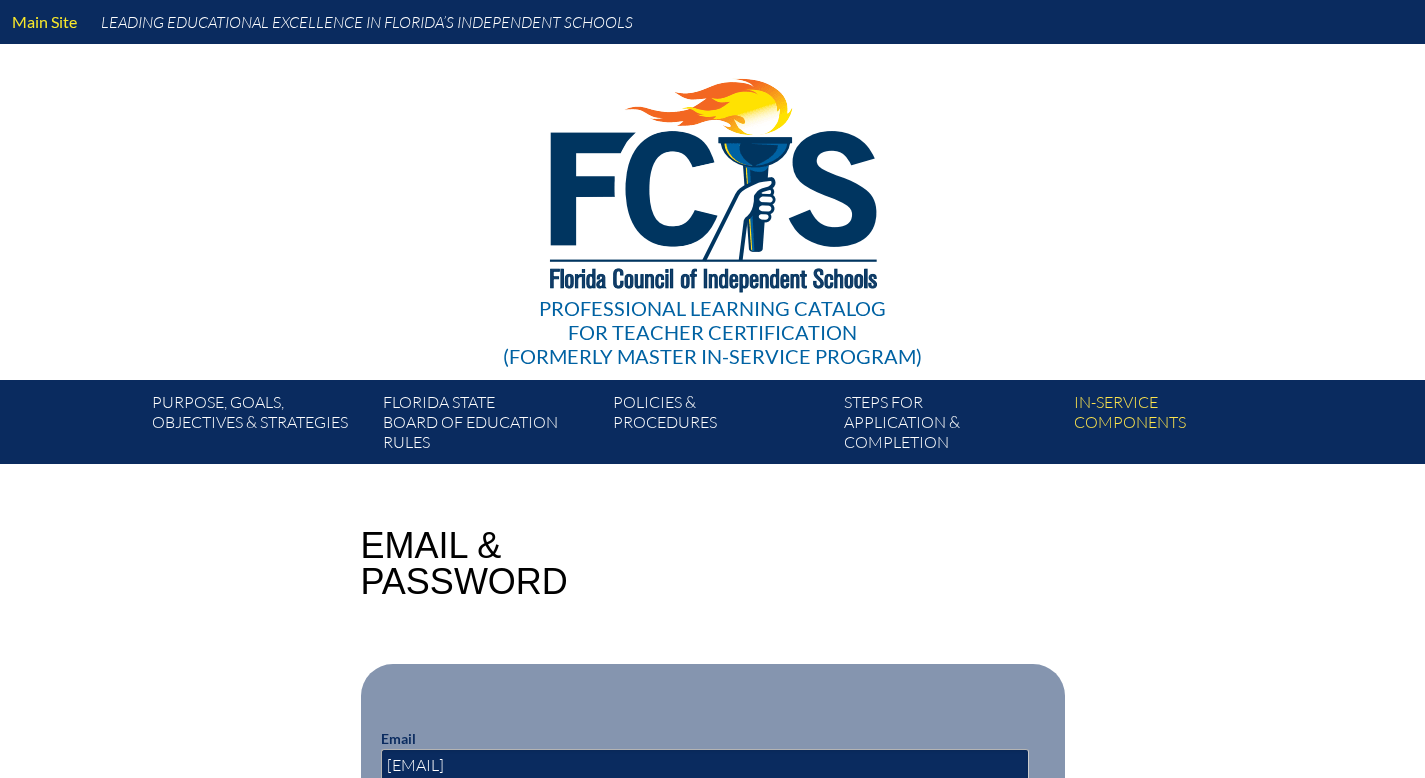 scroll, scrollTop: 0, scrollLeft: 0, axis: both 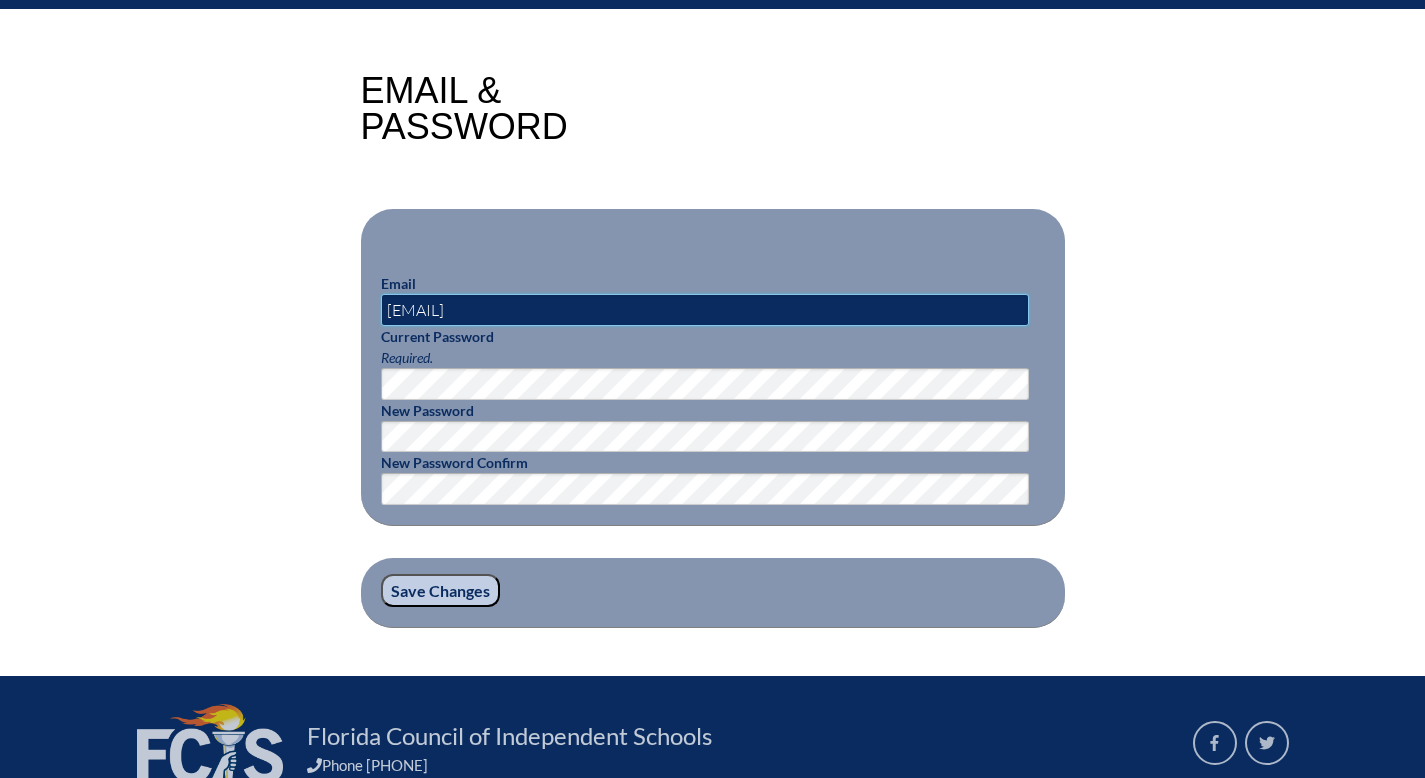 click on "[EMAIL]" at bounding box center (705, 310) 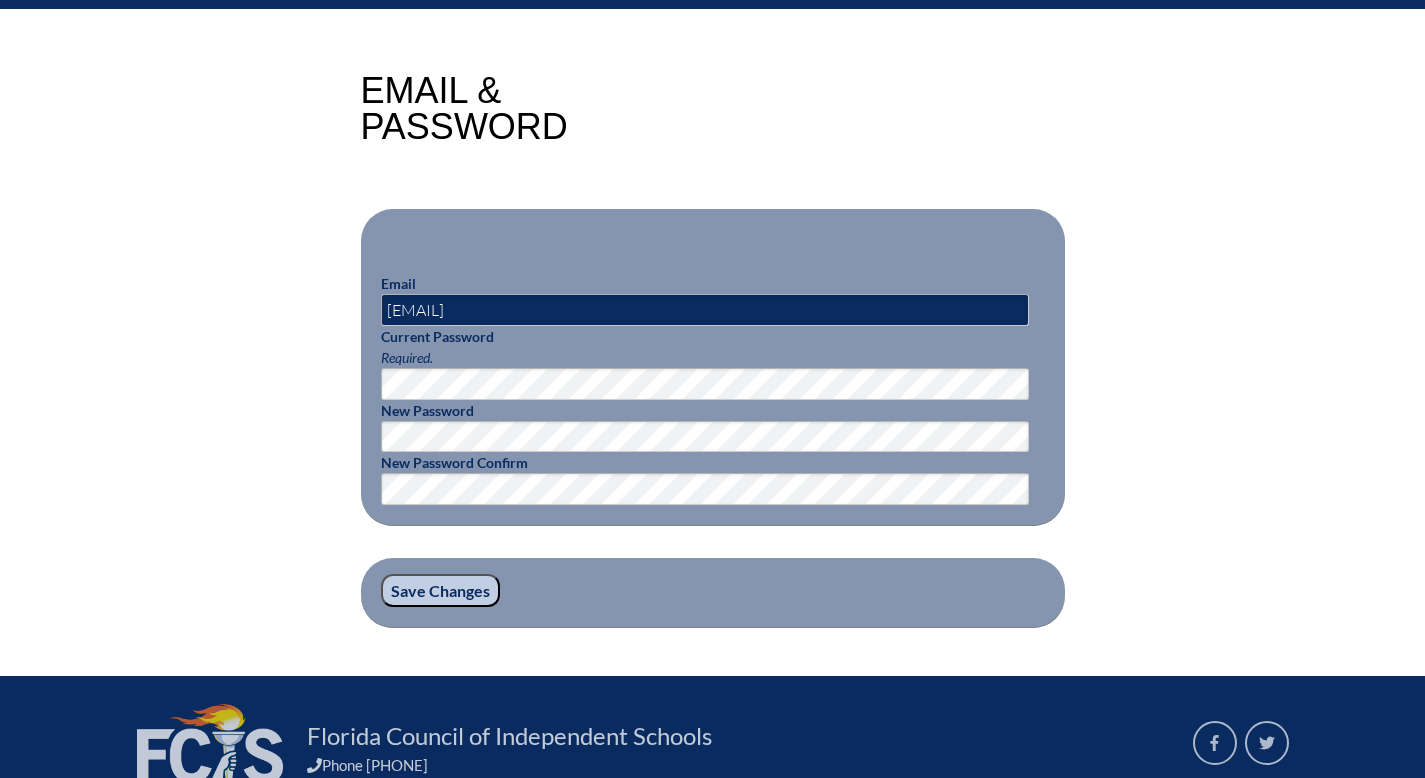 click on "Save Changes" at bounding box center (440, 591) 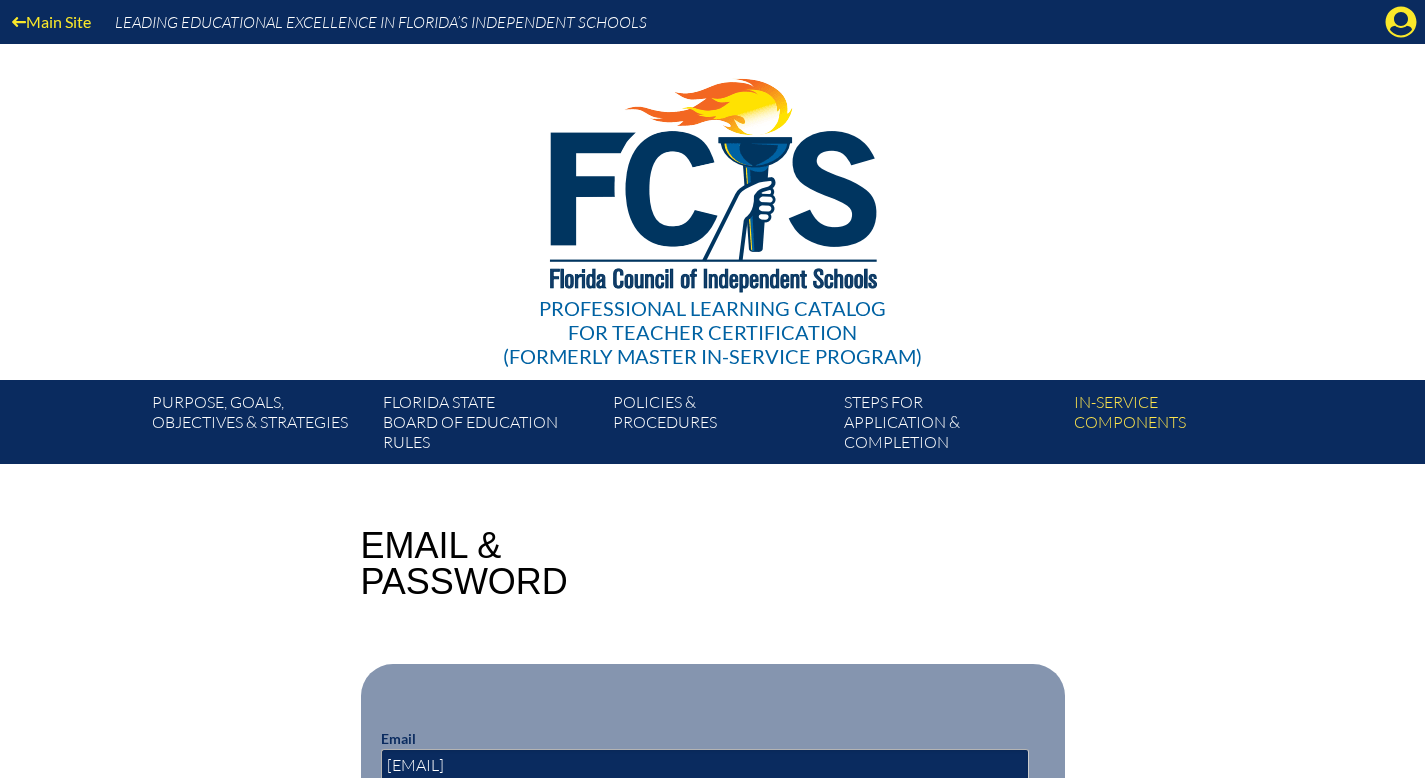 scroll, scrollTop: 0, scrollLeft: 0, axis: both 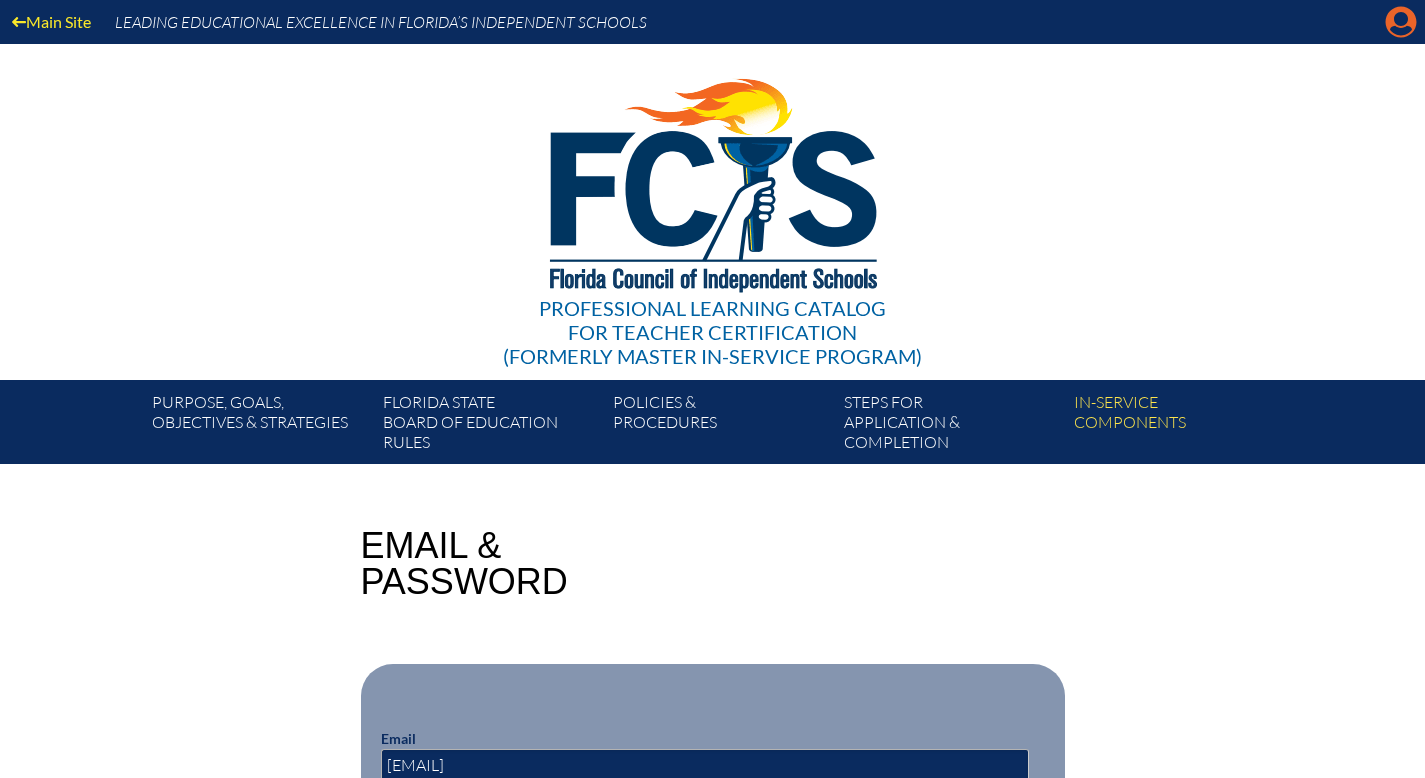 click on "Manage account" 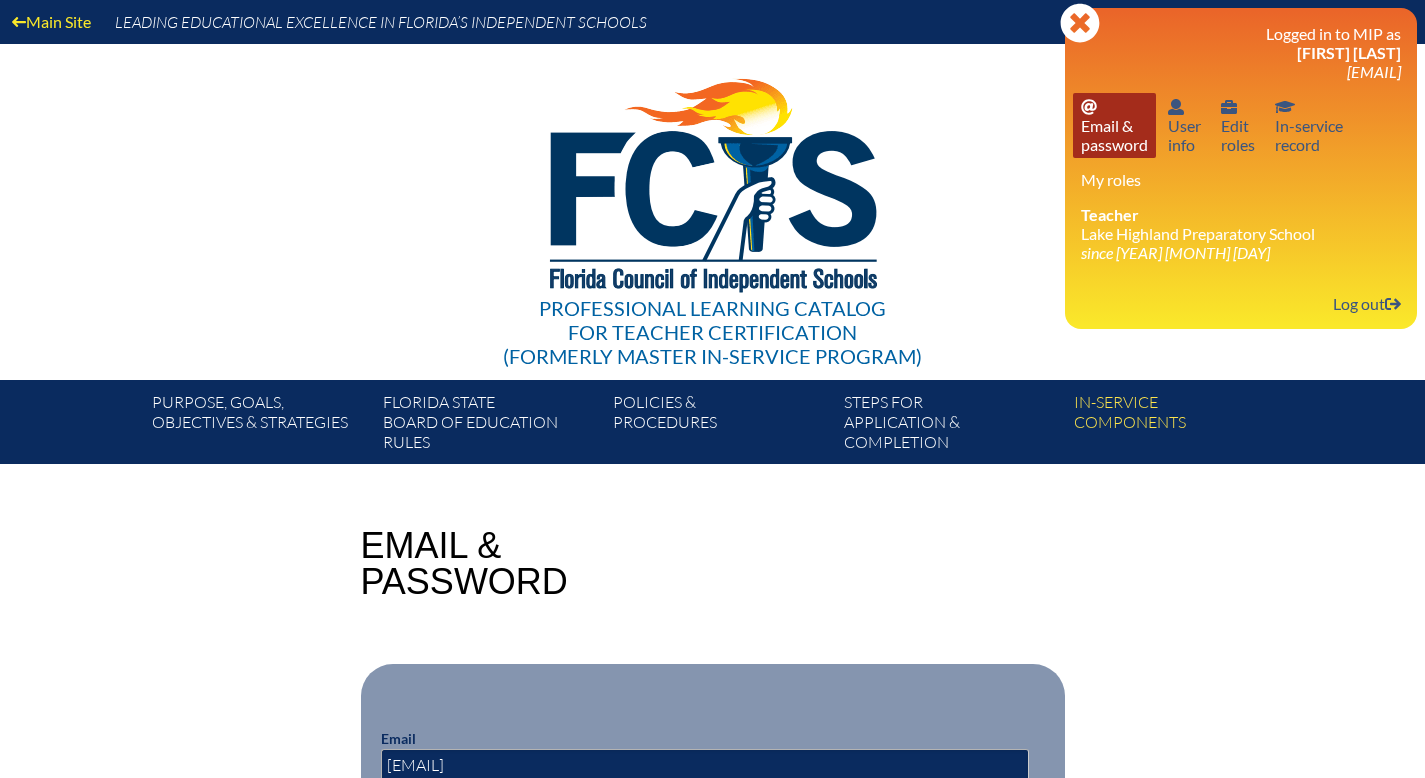 click on "Email password
Email & password" at bounding box center [1114, 125] 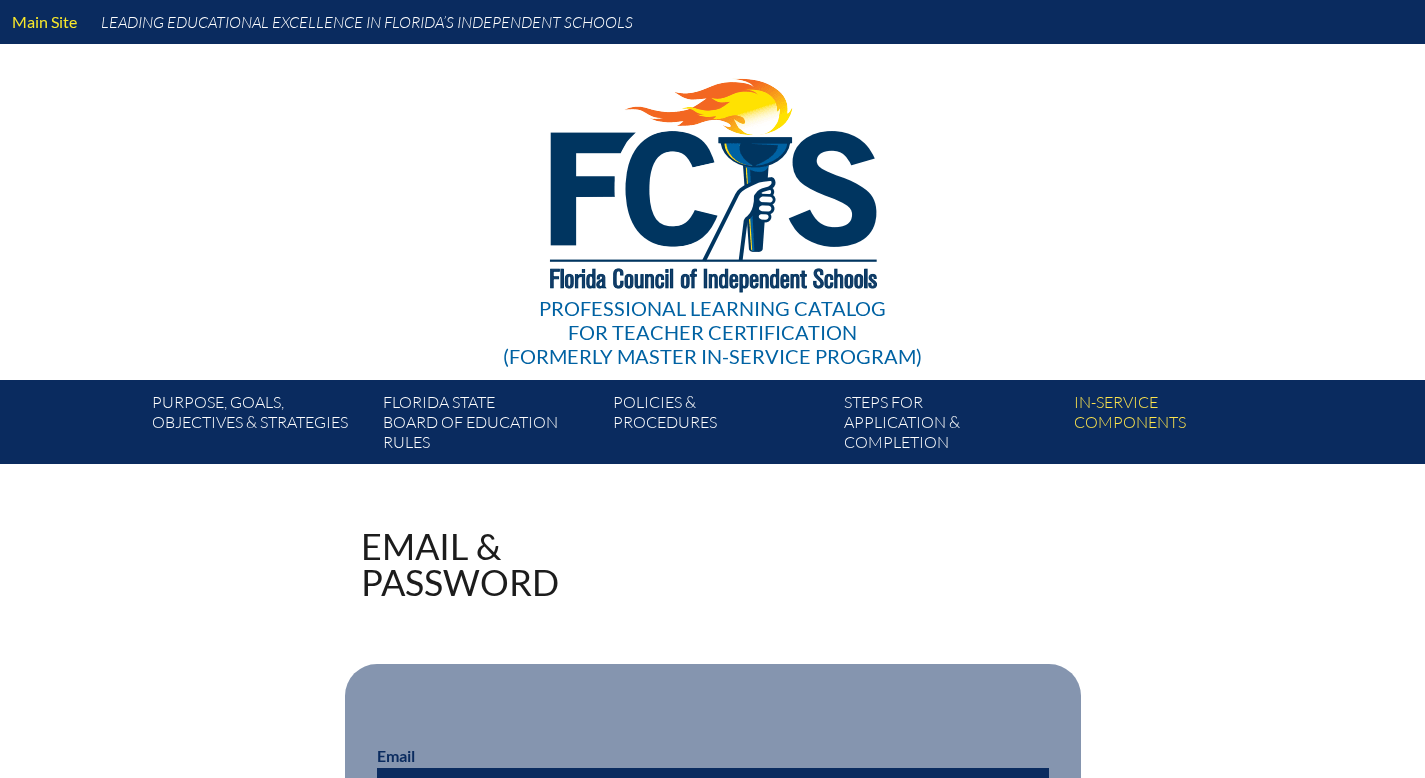scroll, scrollTop: 0, scrollLeft: 0, axis: both 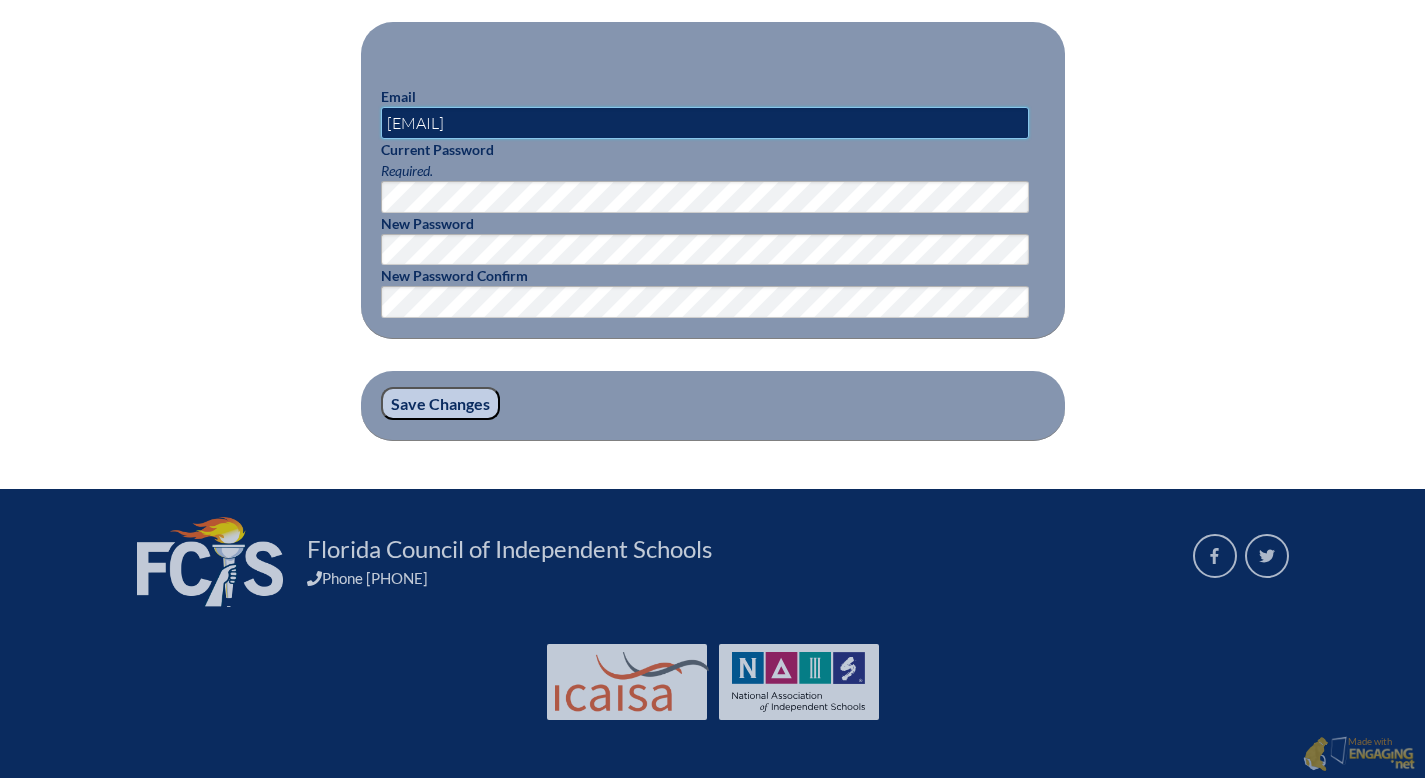 click on "[EMAIL]" at bounding box center (705, 123) 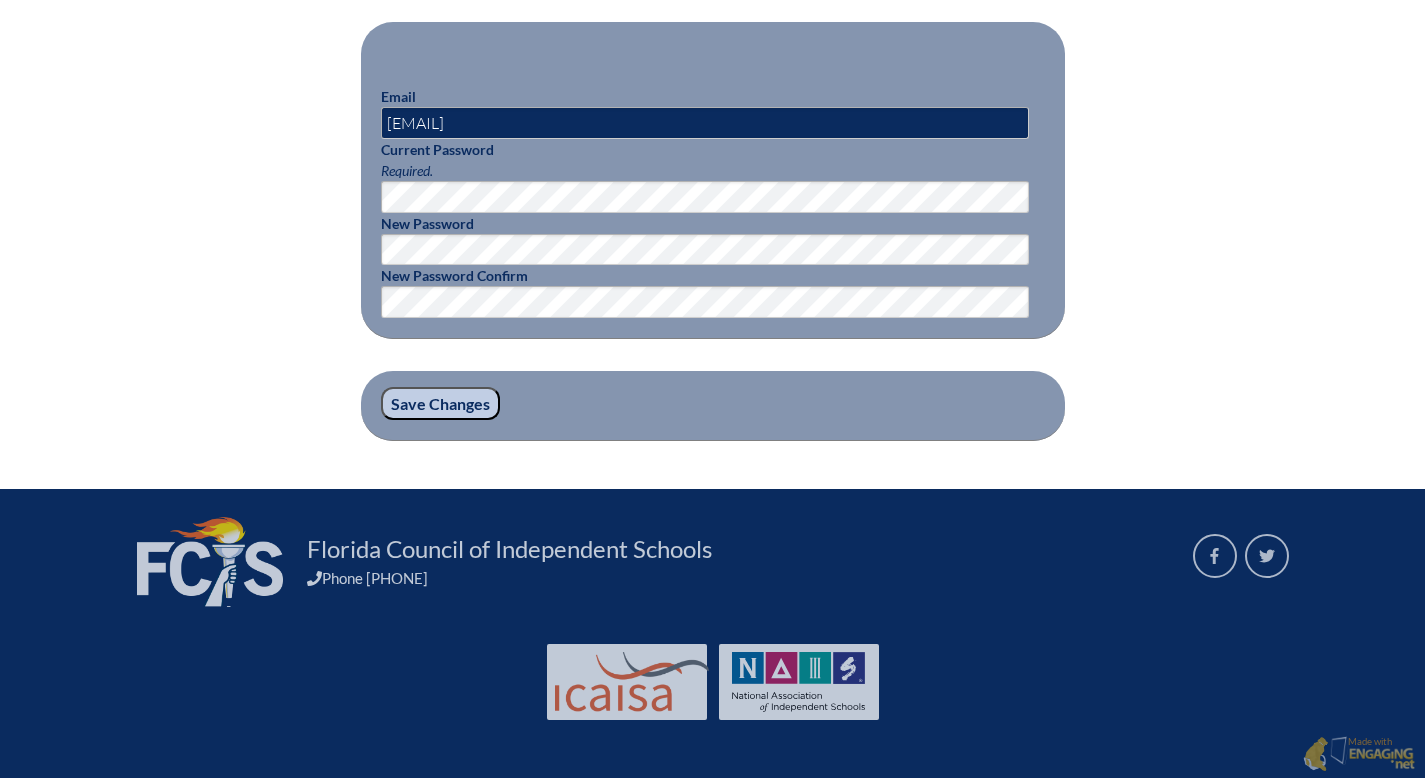 click on "Save Changes" at bounding box center [440, 404] 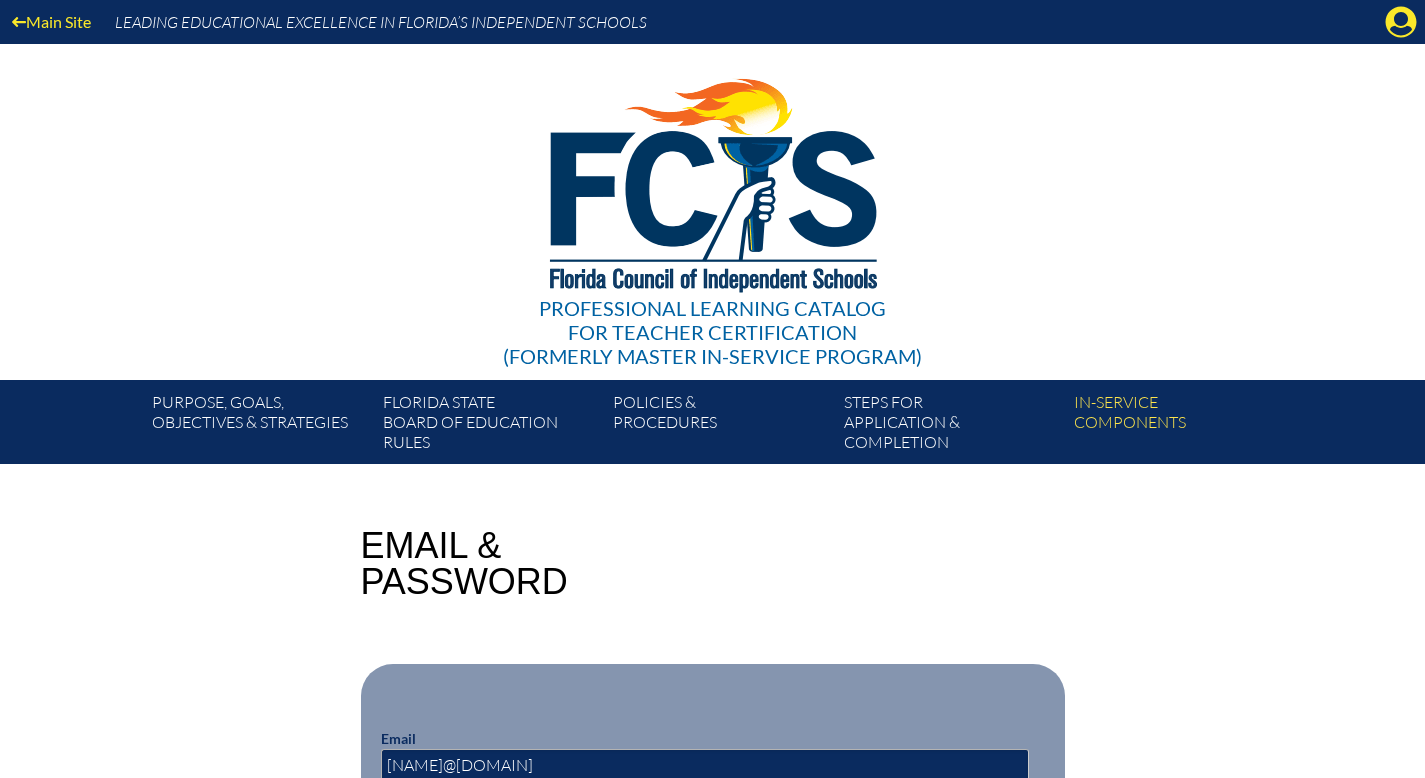 scroll, scrollTop: 0, scrollLeft: 0, axis: both 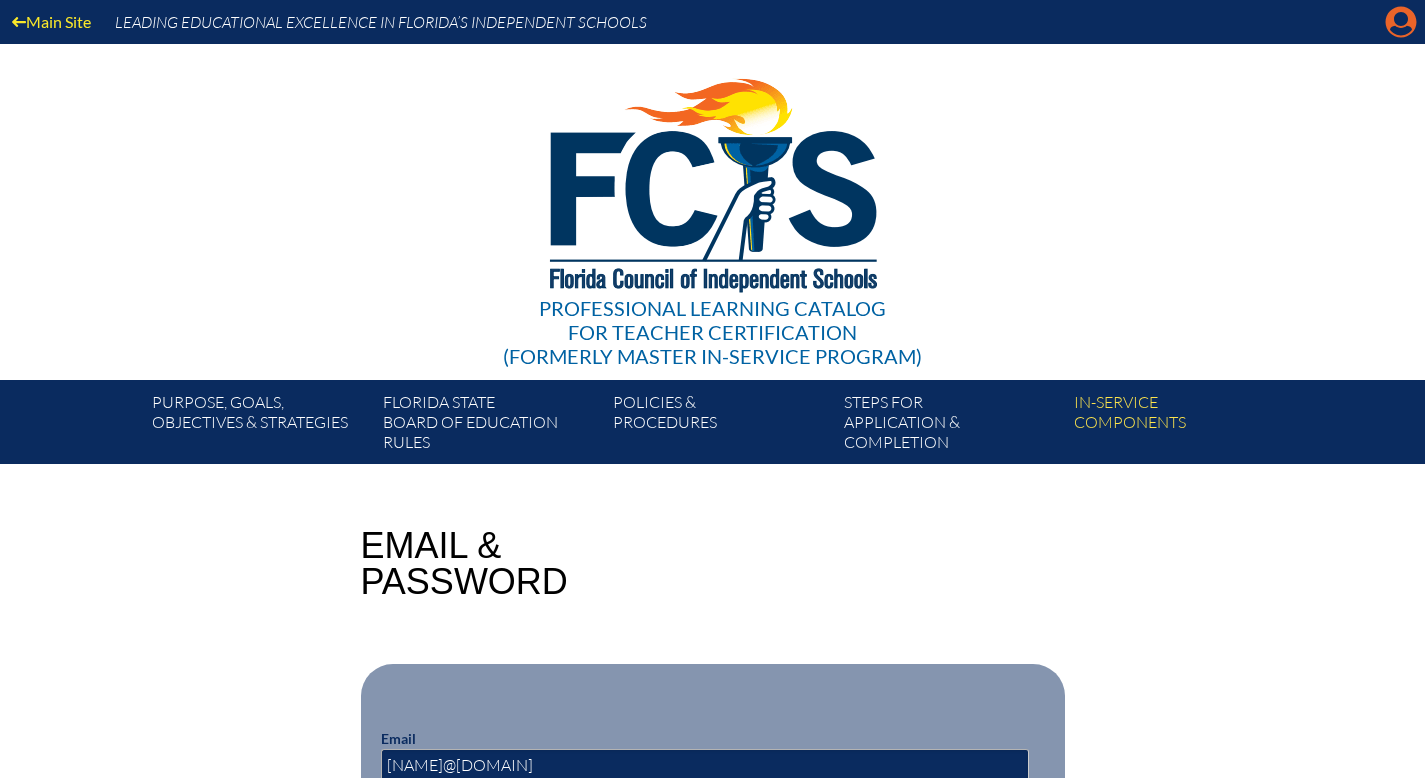 click on "Manage account" 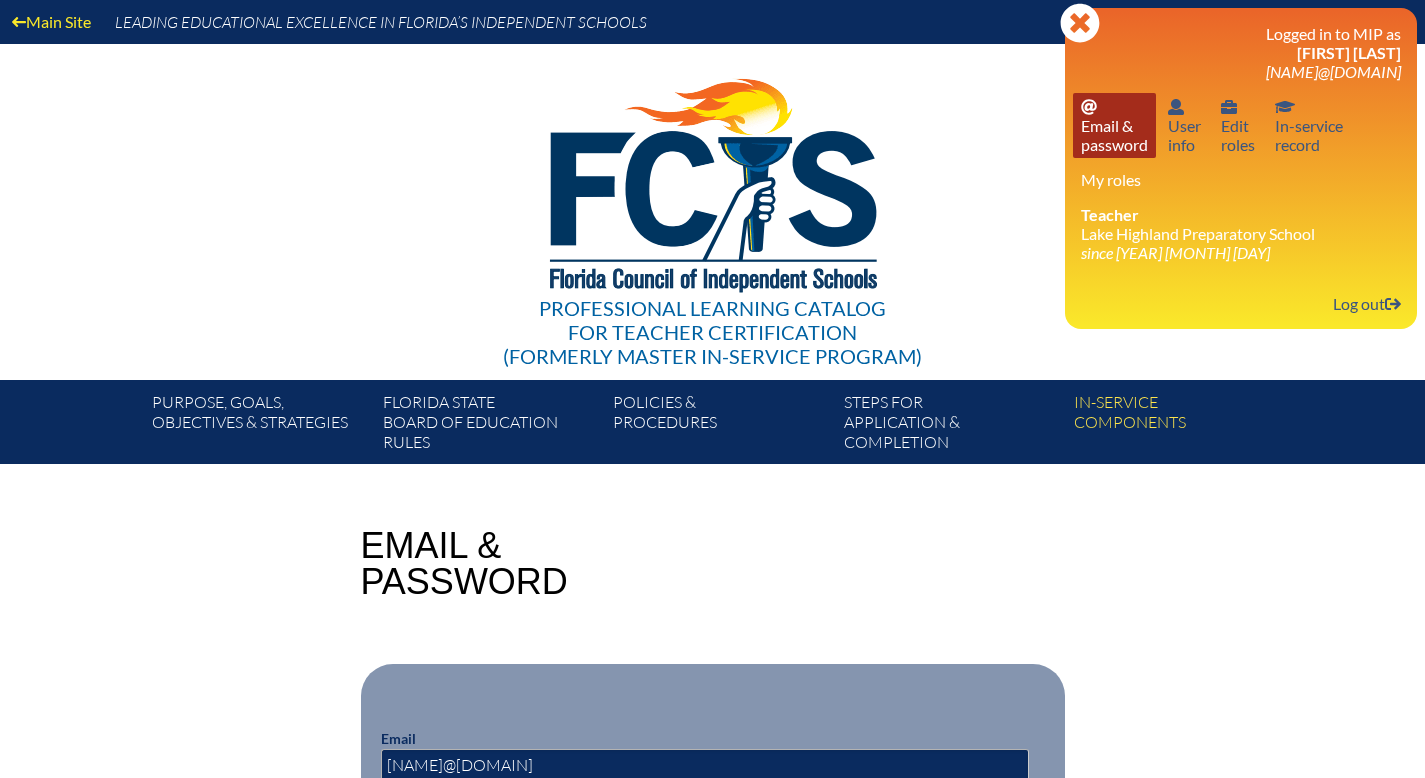 click on "Email password
Email & password" at bounding box center [1114, 125] 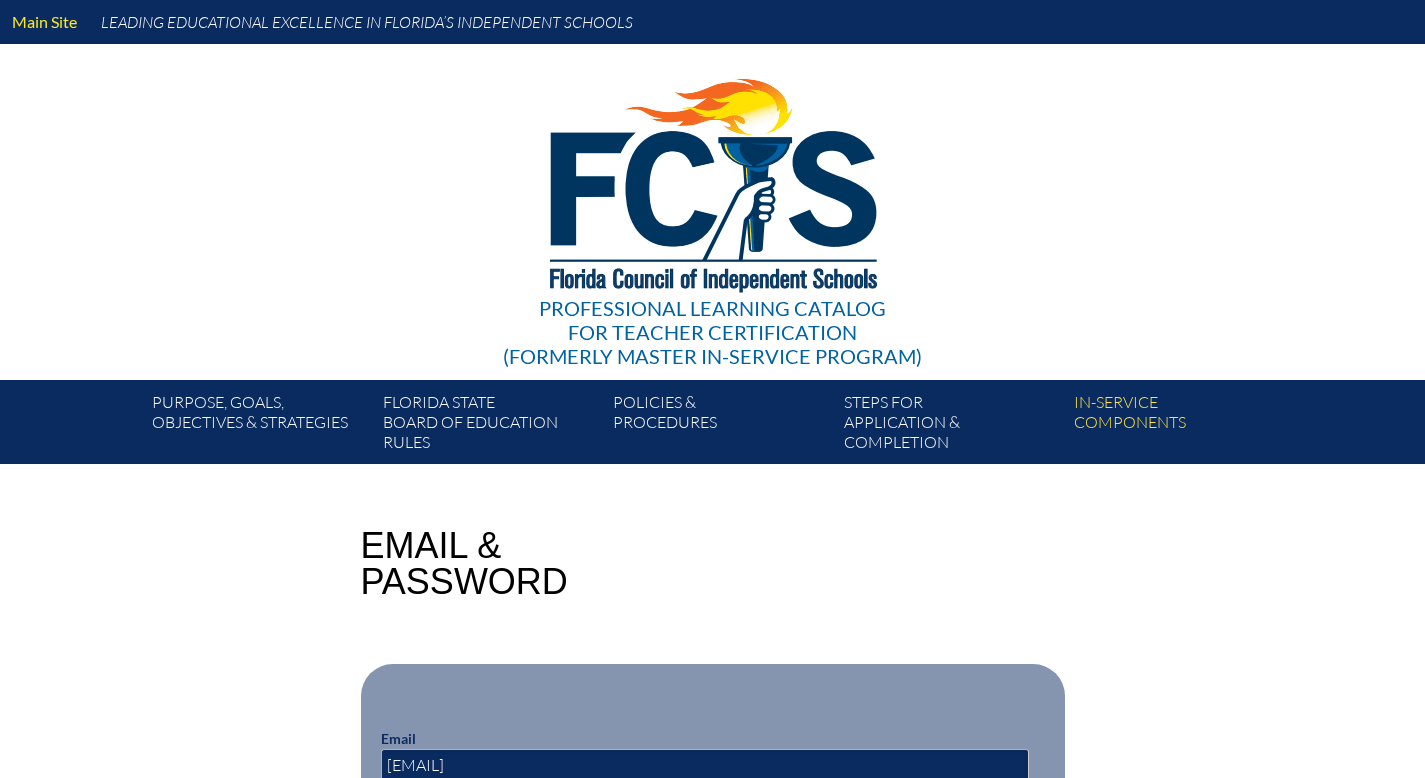 scroll, scrollTop: 0, scrollLeft: 0, axis: both 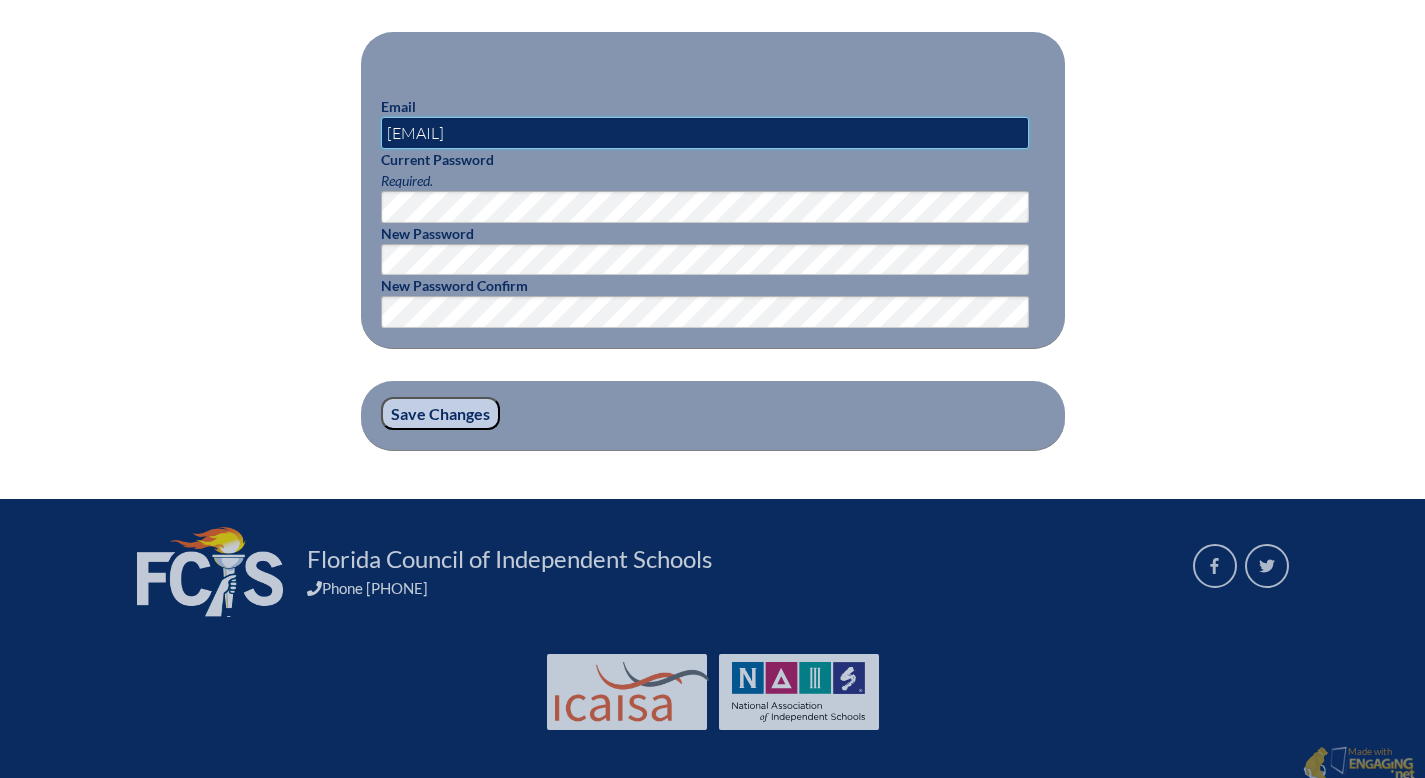click on "[EMAIL]" at bounding box center (705, 133) 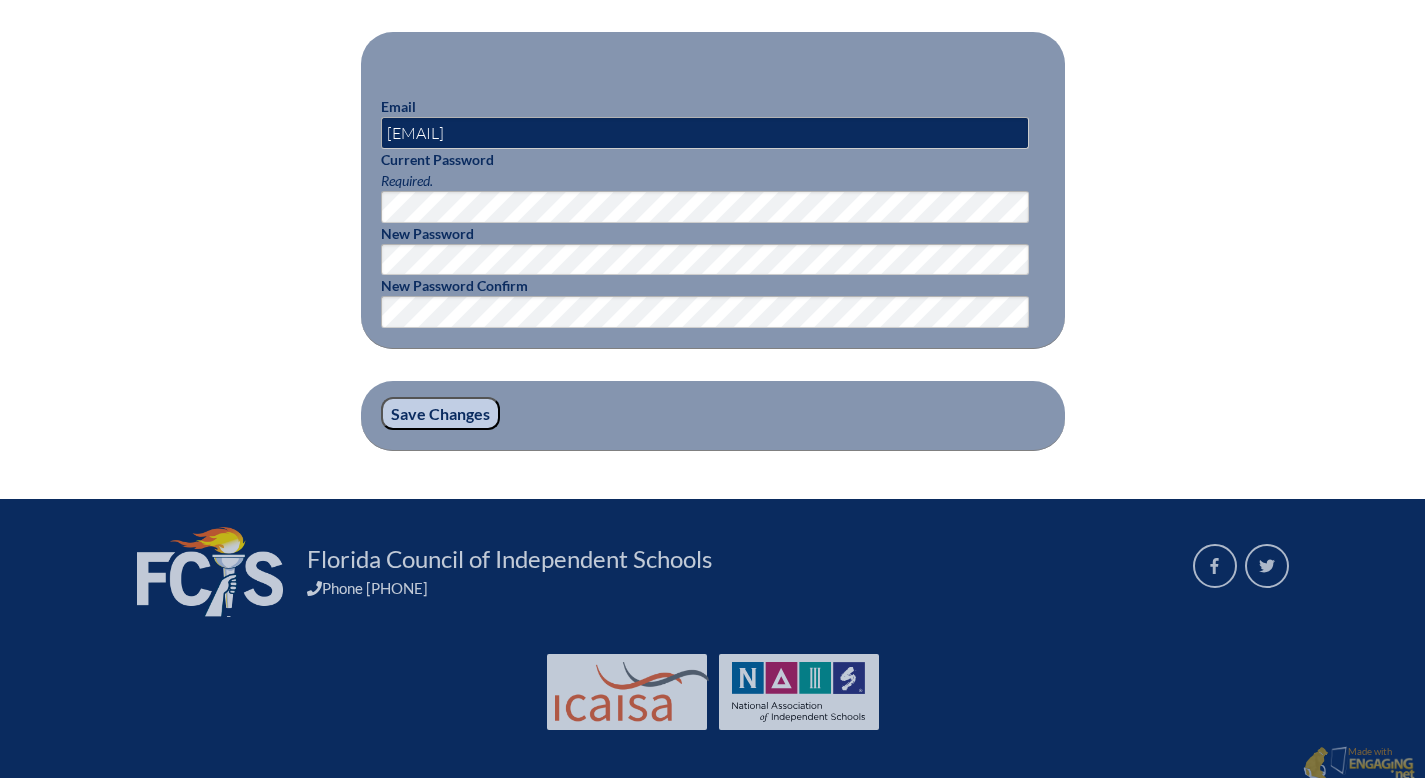 click on "Save Changes" at bounding box center [440, 414] 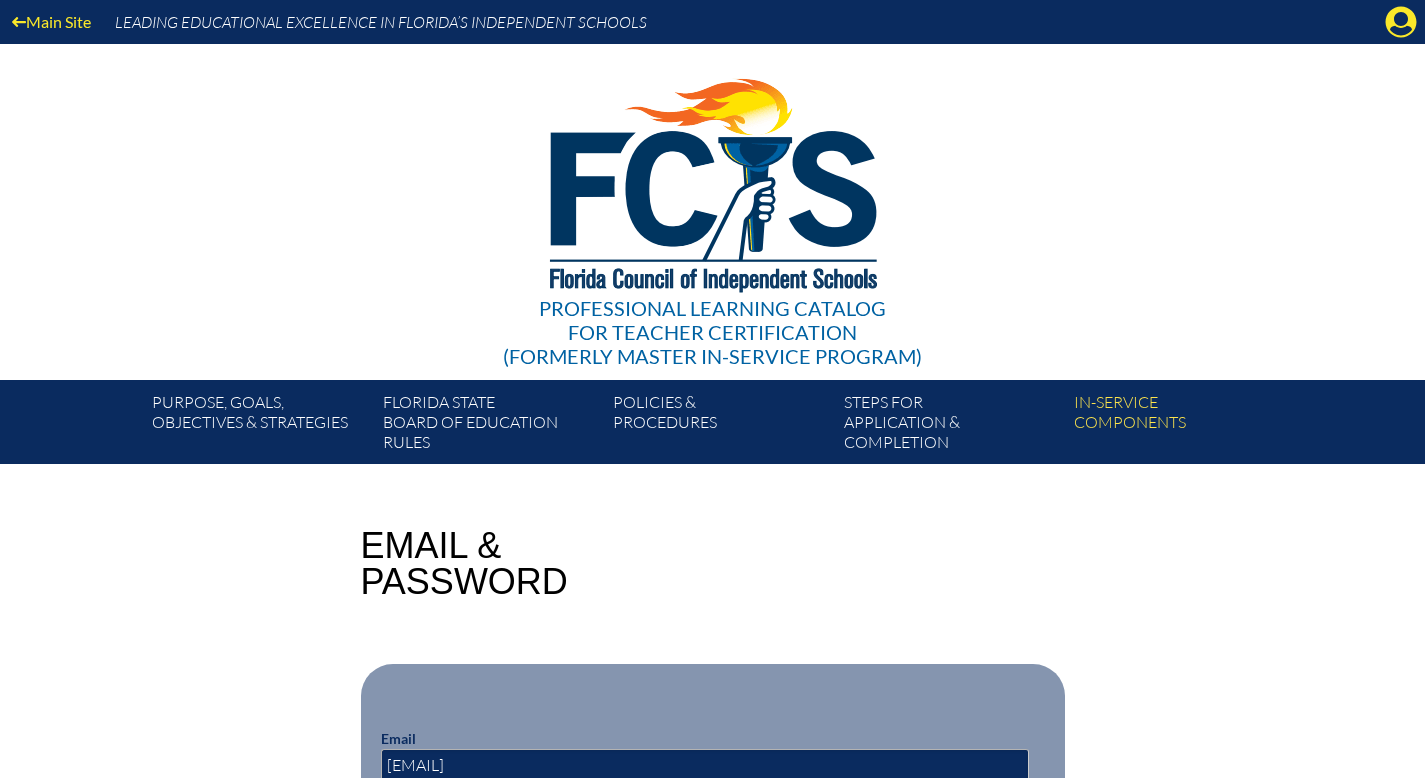 scroll, scrollTop: 0, scrollLeft: 0, axis: both 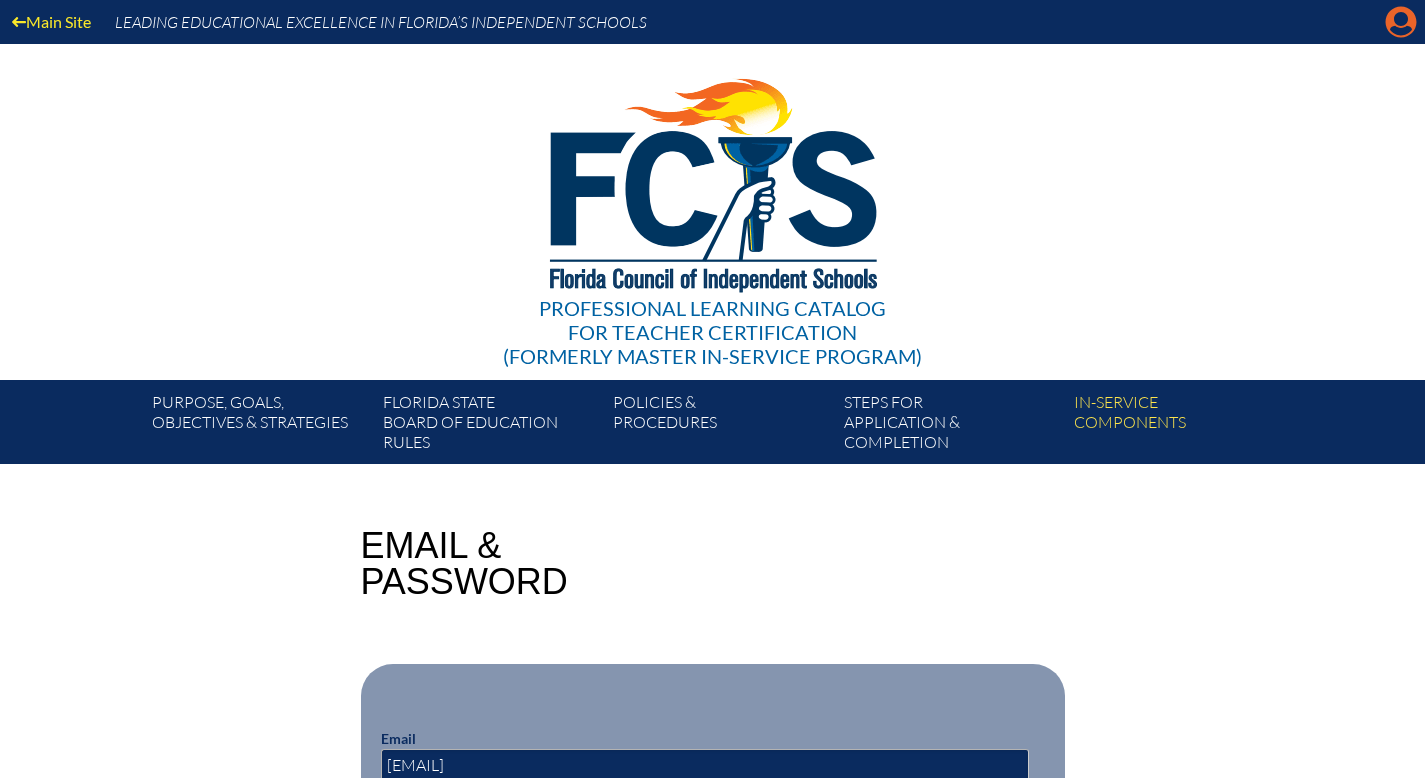 click on "Manage account" 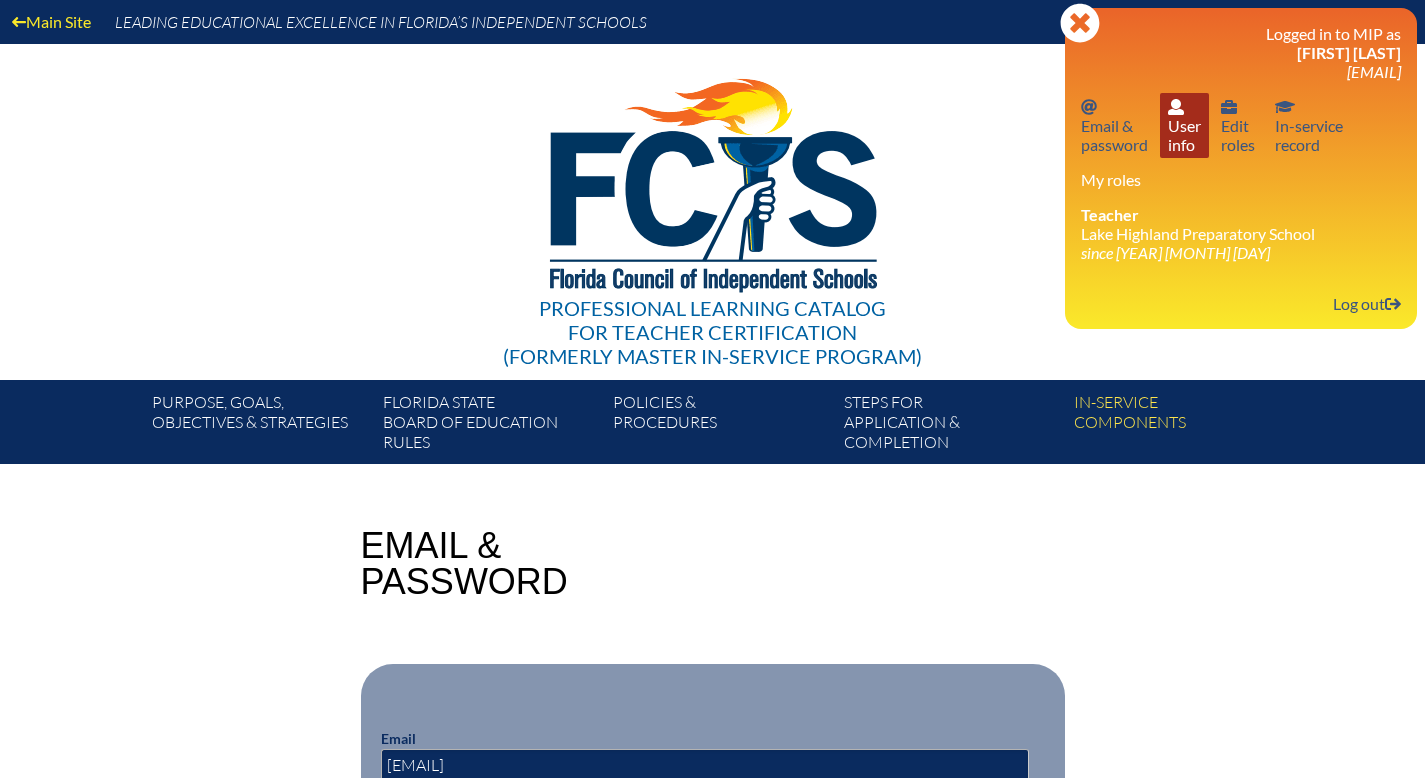 click on "User info
User info" at bounding box center [1184, 125] 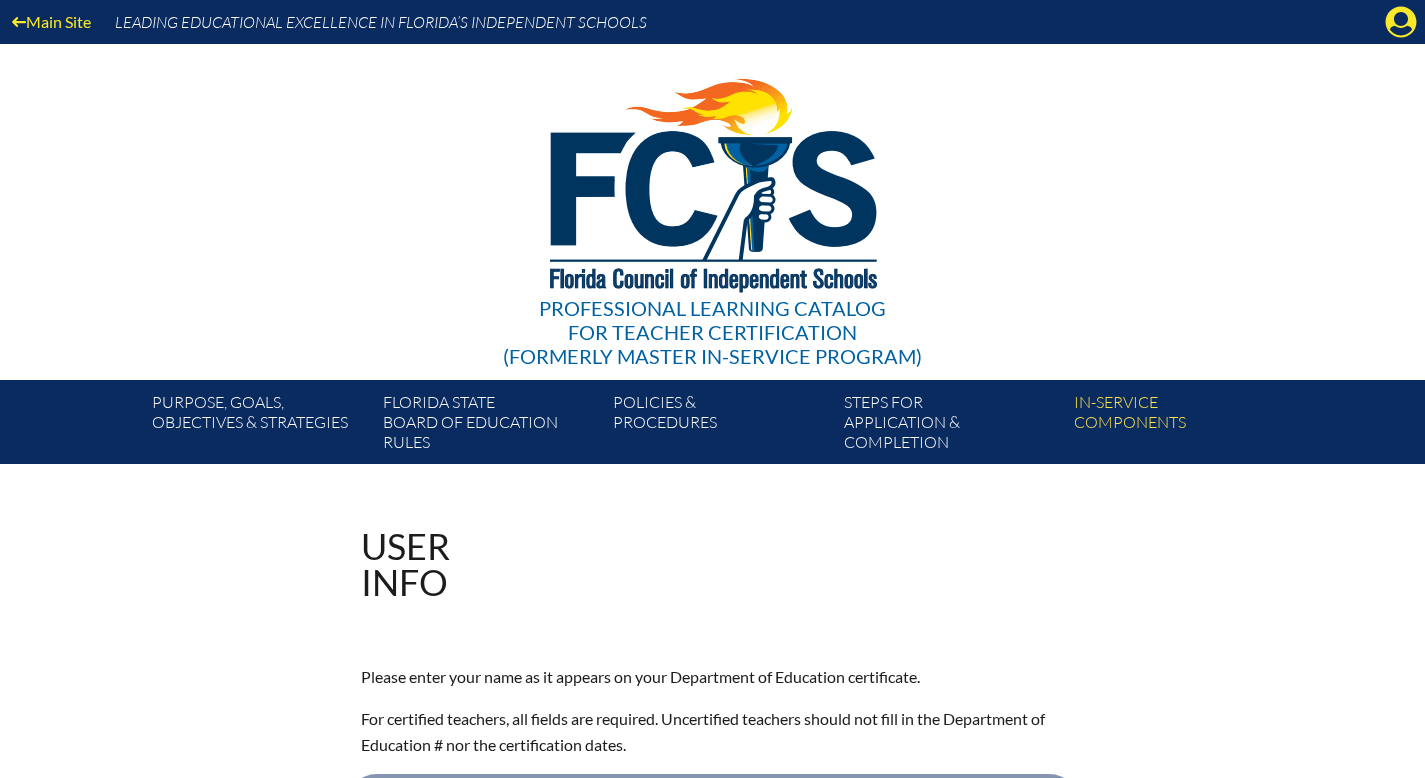 scroll, scrollTop: 0, scrollLeft: 0, axis: both 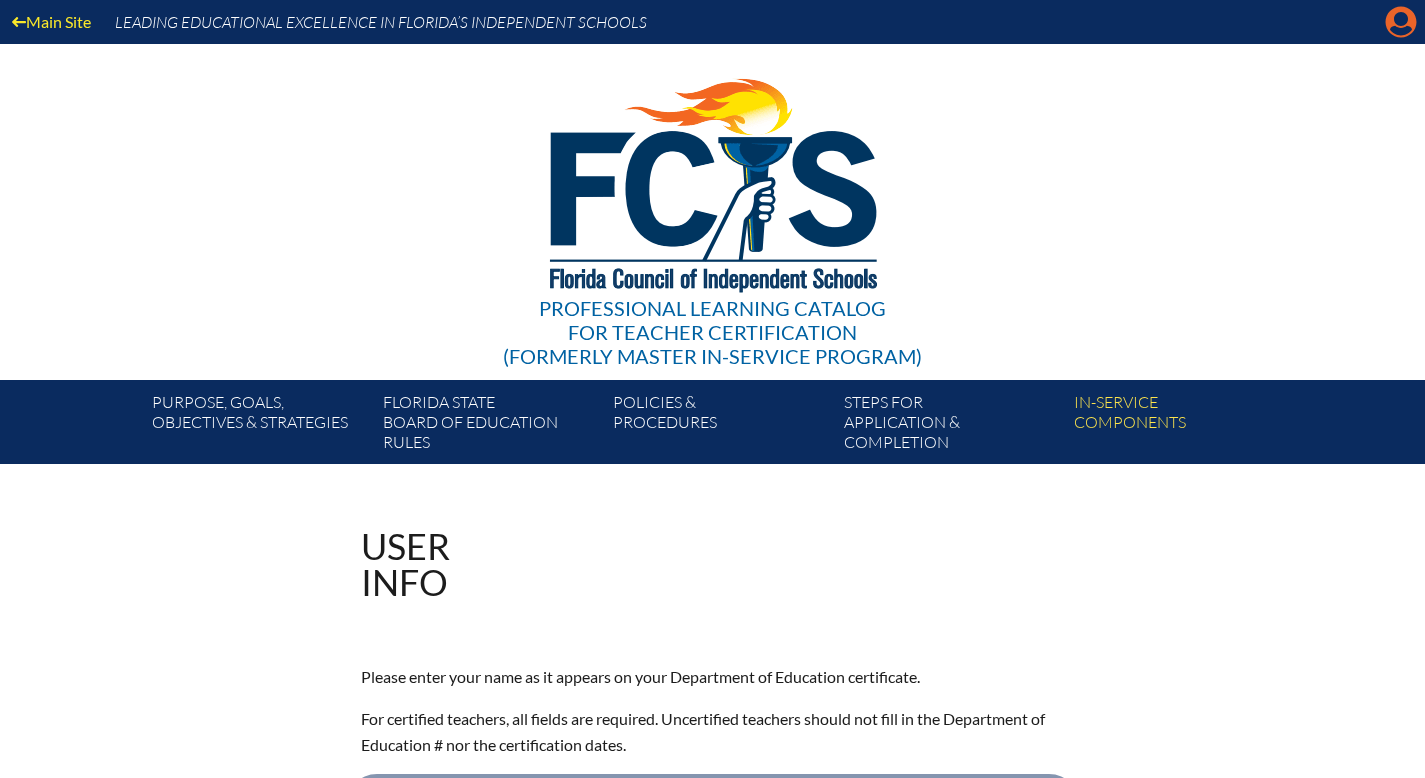 click on "Manage account" 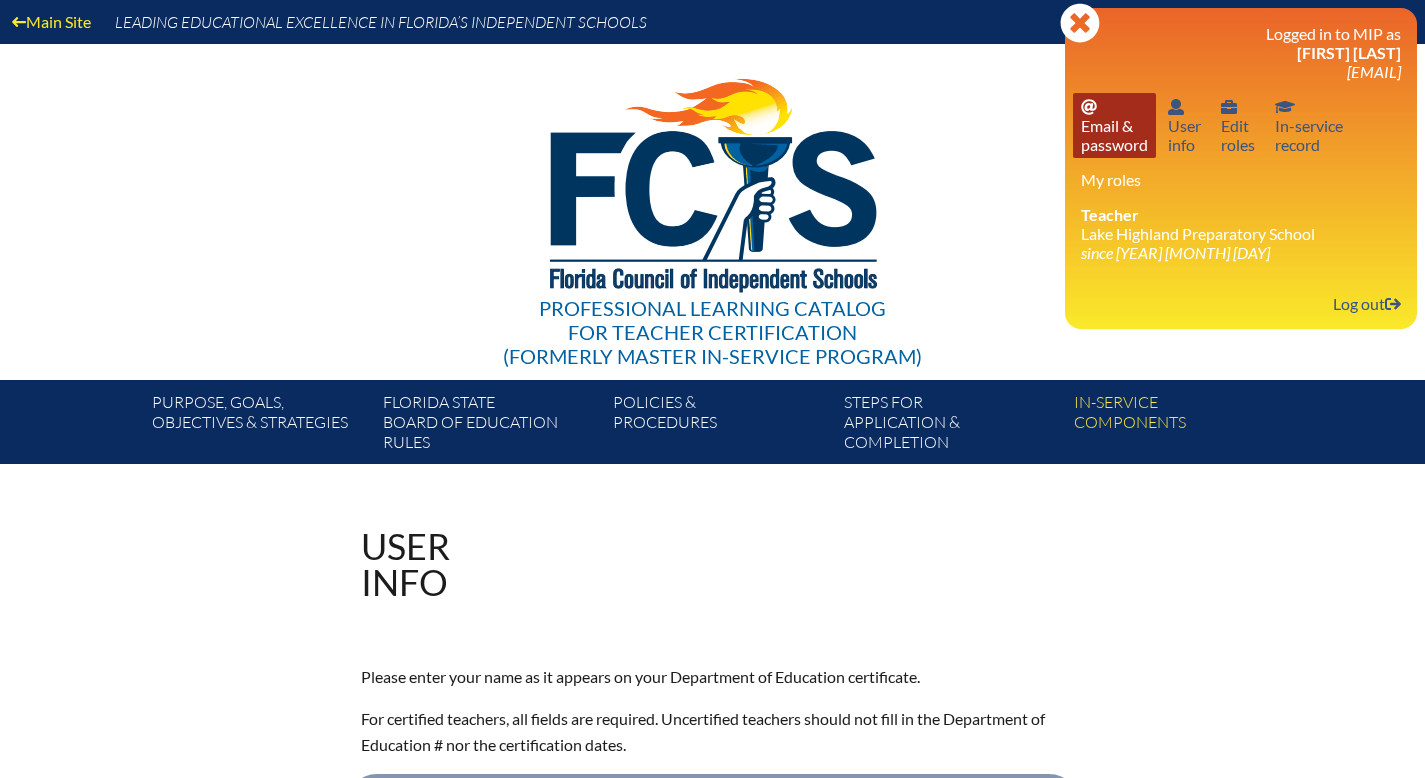 click on "Email password
Email & password" at bounding box center (1114, 125) 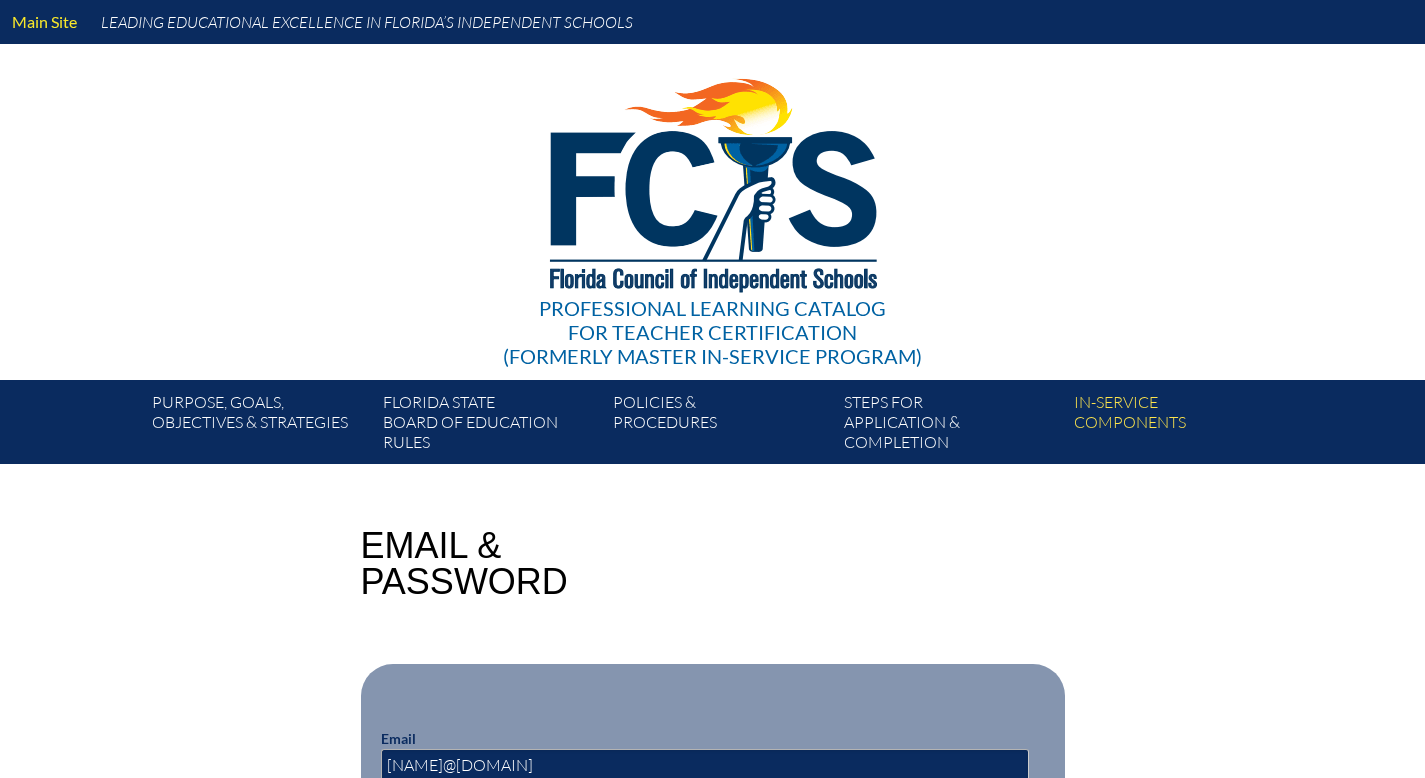 scroll, scrollTop: 0, scrollLeft: 0, axis: both 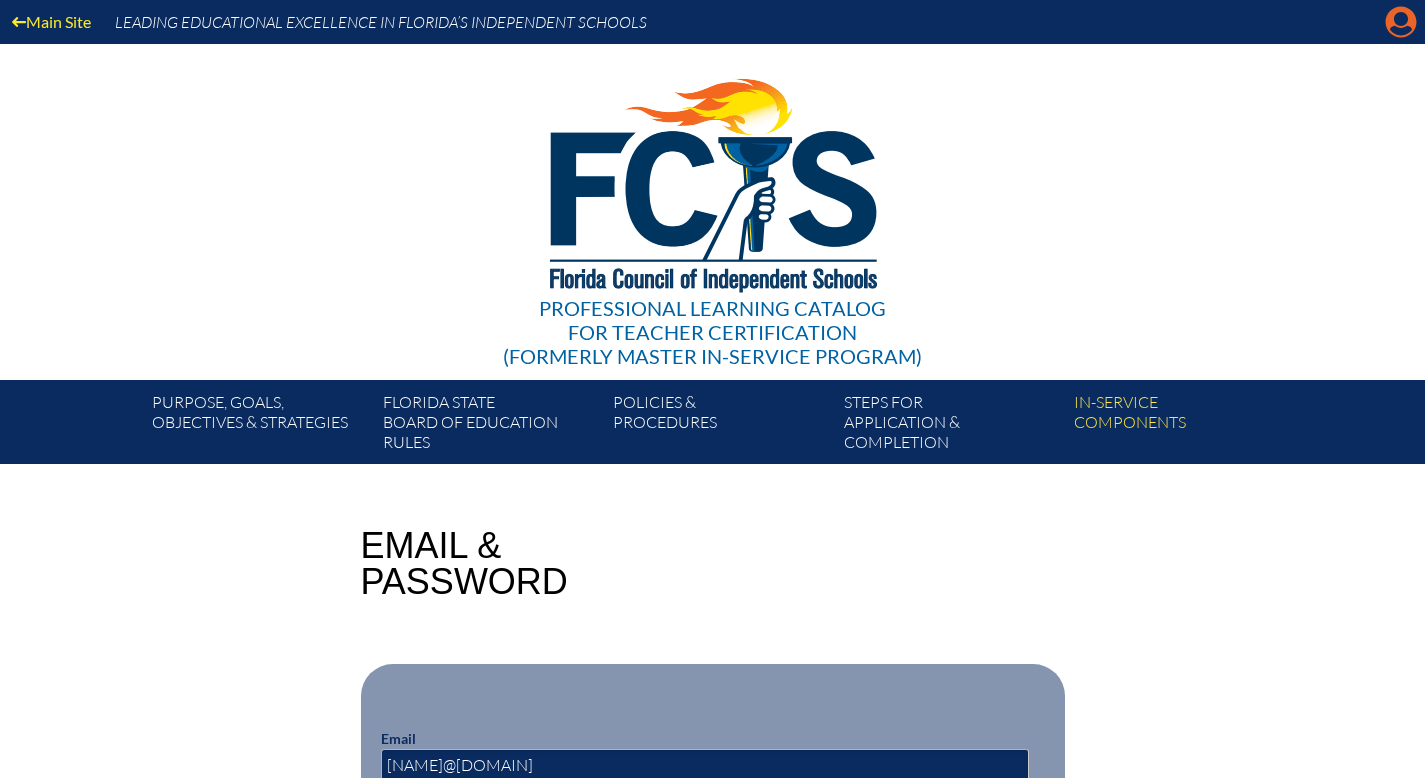 click on "Manage account" 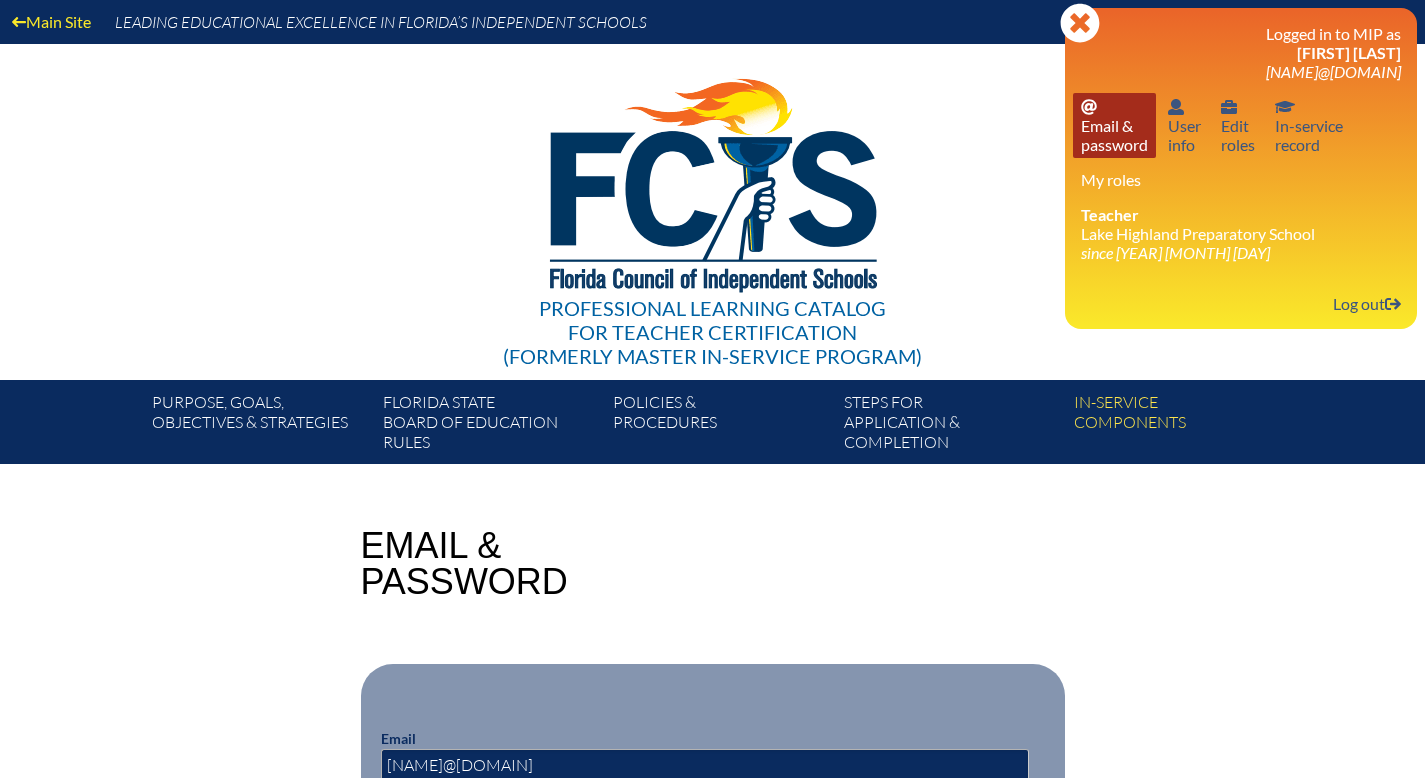 click on "Email password
Email & password" at bounding box center (1114, 125) 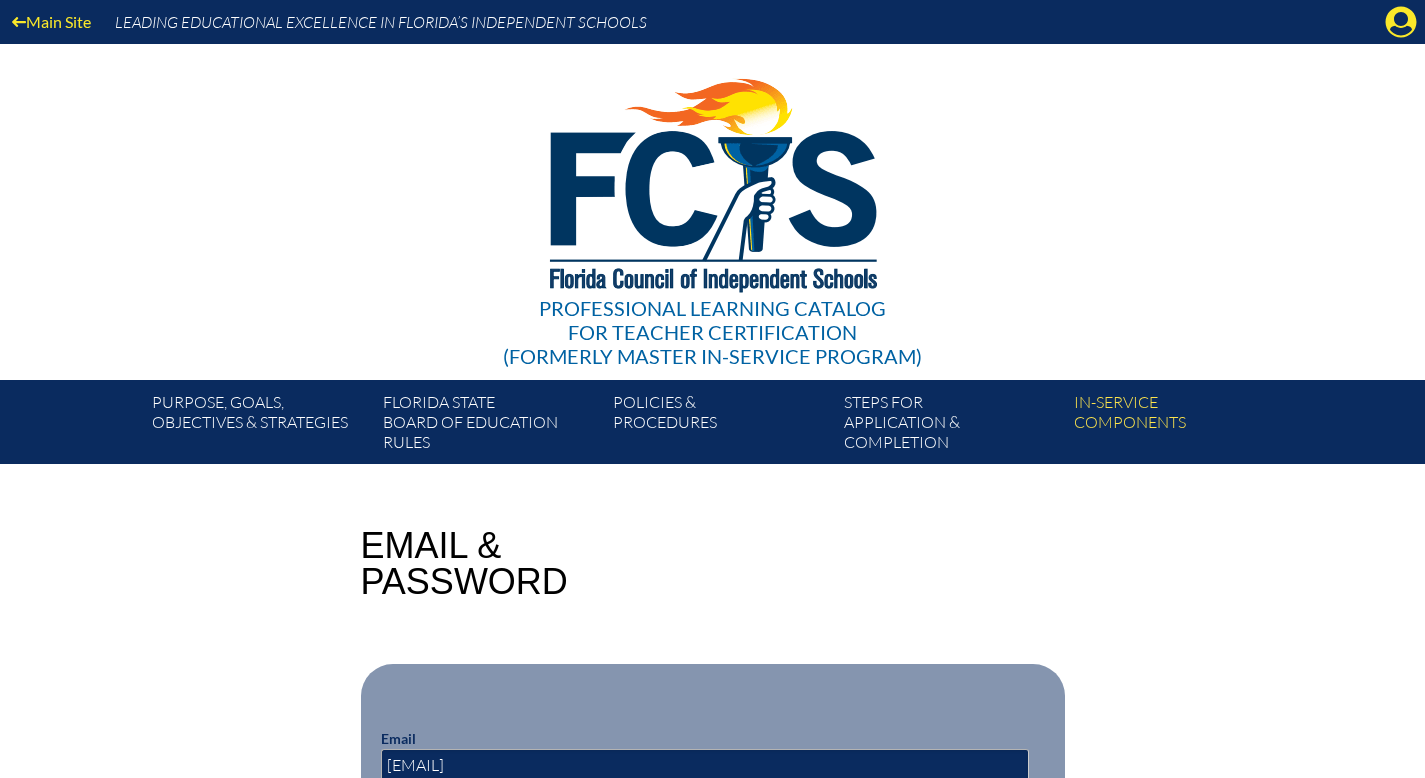 scroll, scrollTop: 0, scrollLeft: 0, axis: both 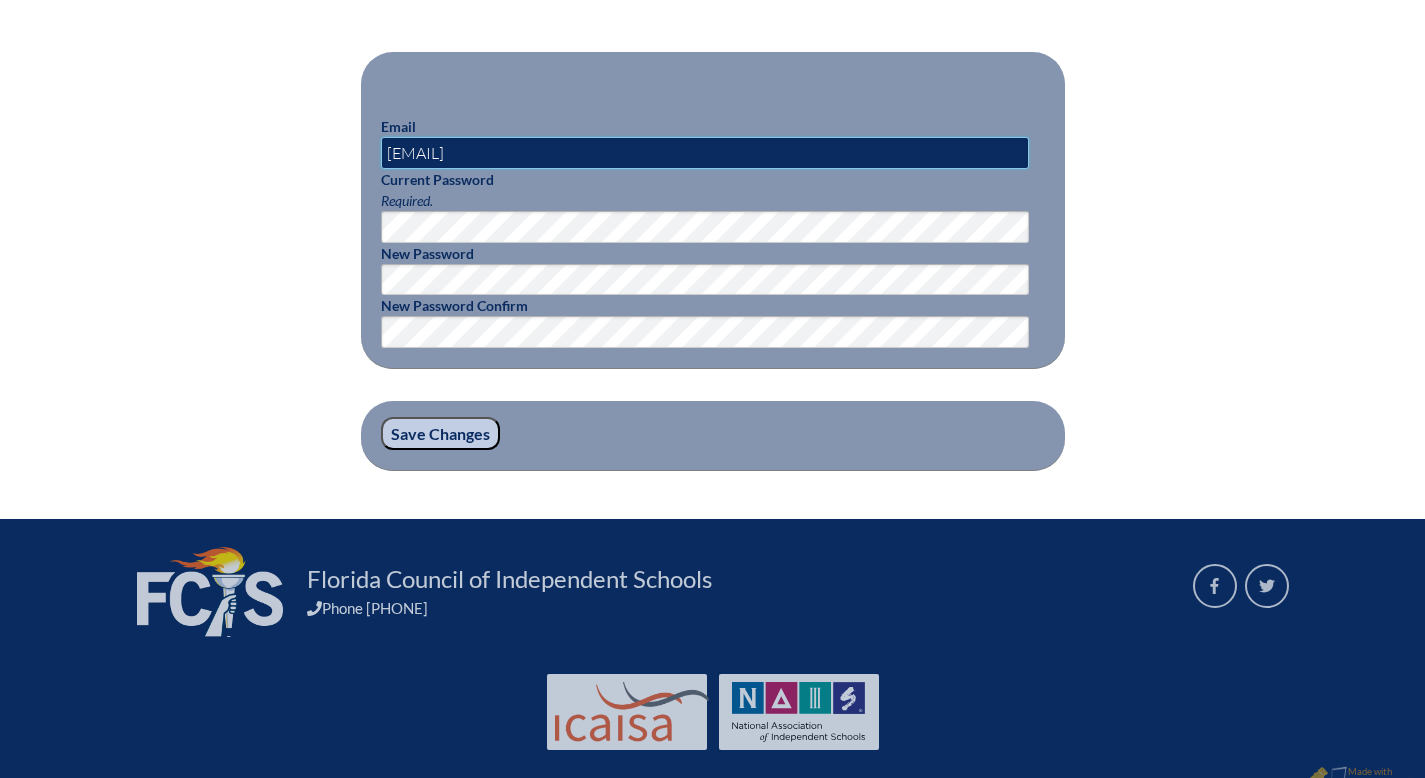 click on "[EMAIL]" at bounding box center [705, 153] 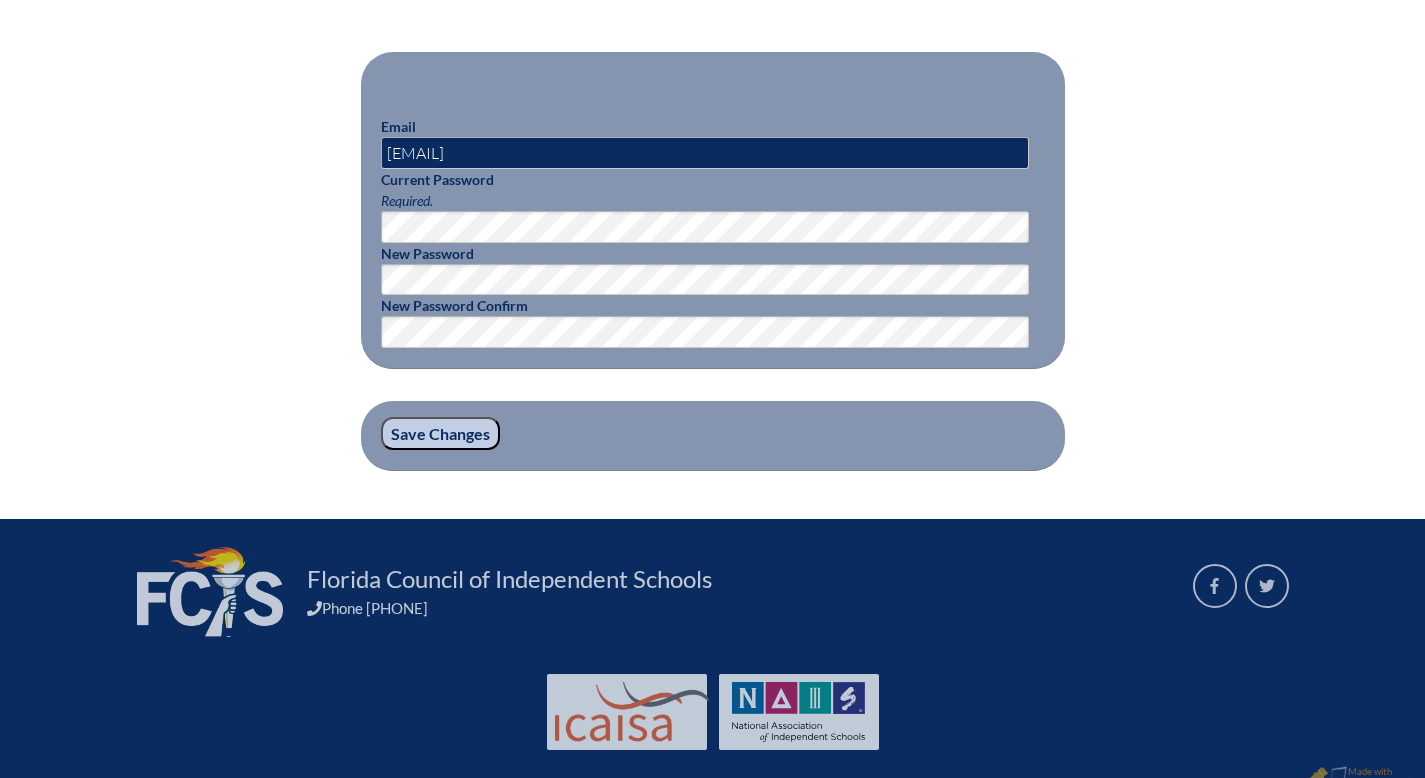 click on "Save Changes" at bounding box center (440, 434) 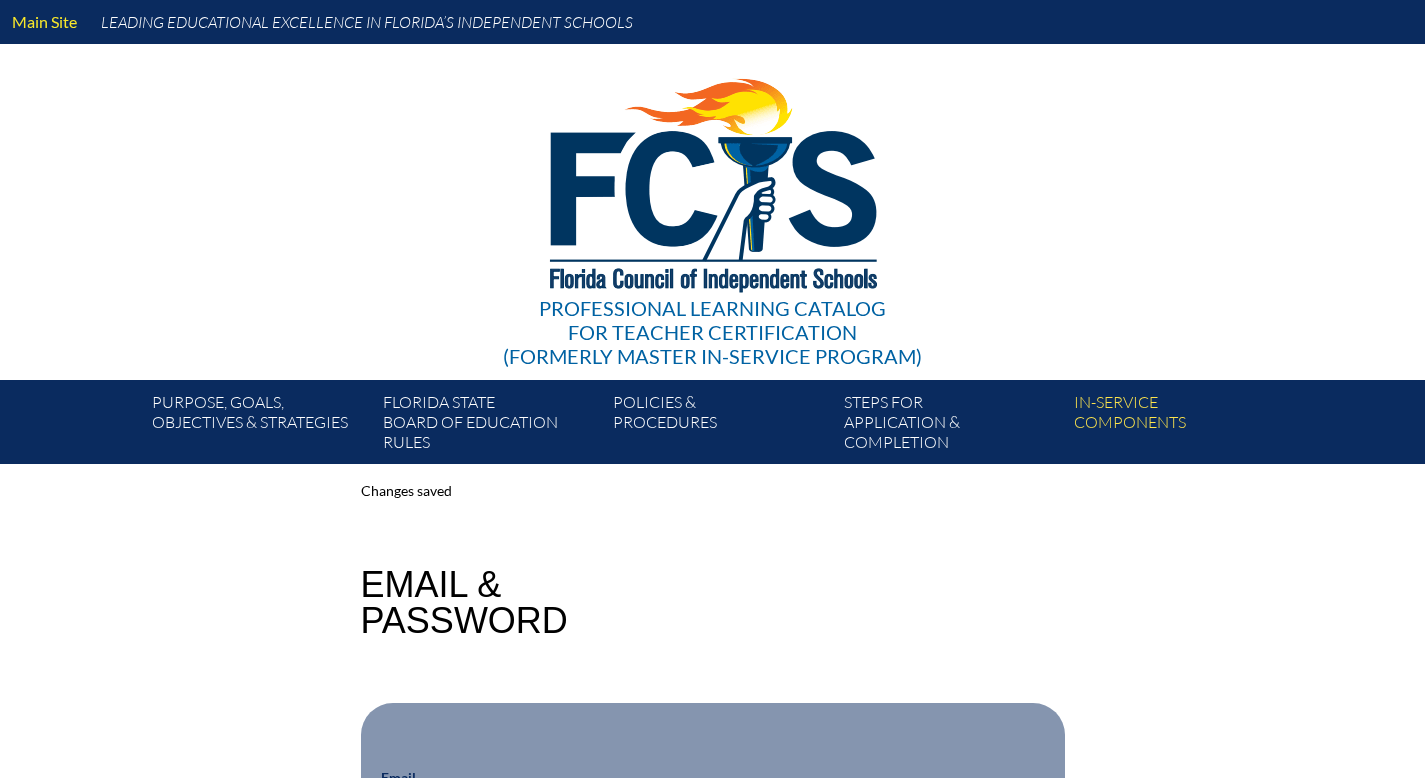 scroll, scrollTop: 0, scrollLeft: 0, axis: both 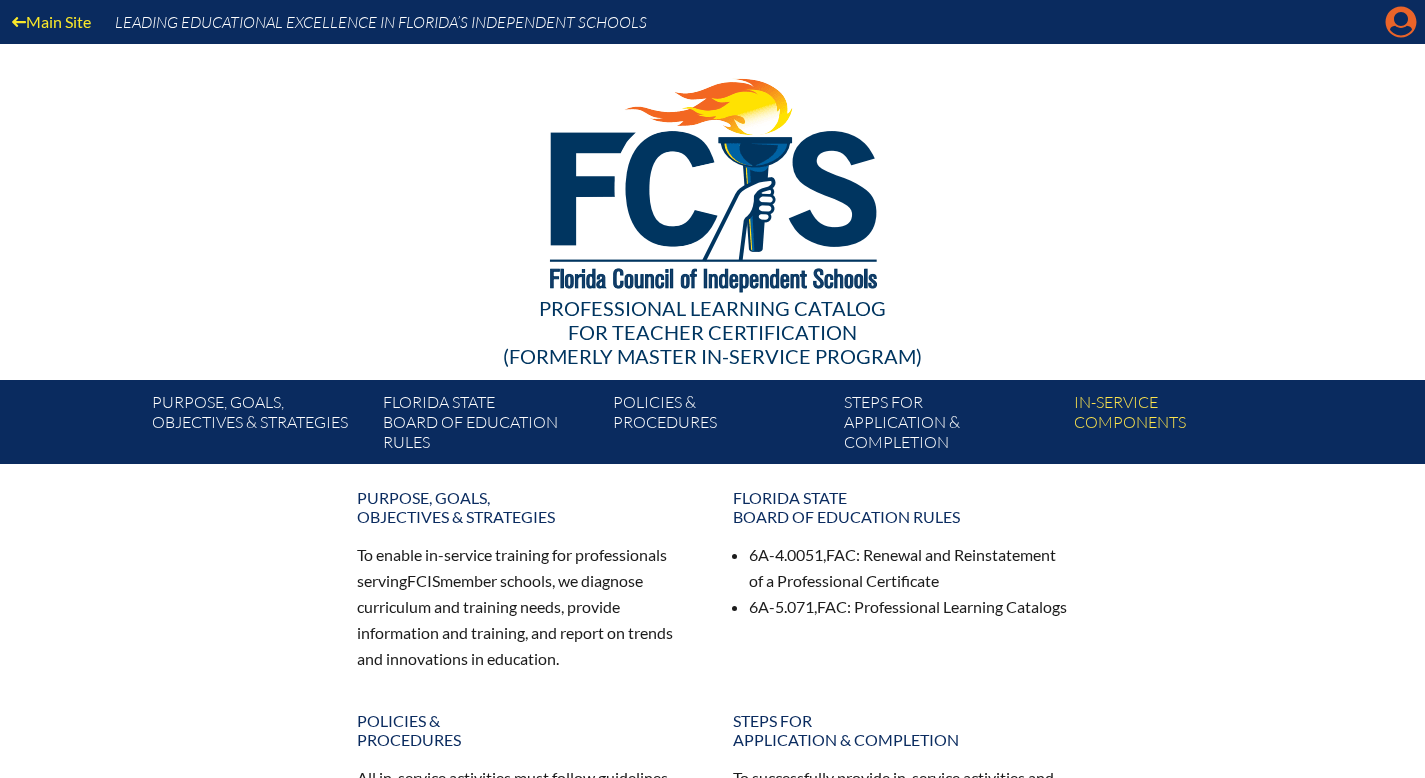 click on "Manage account" 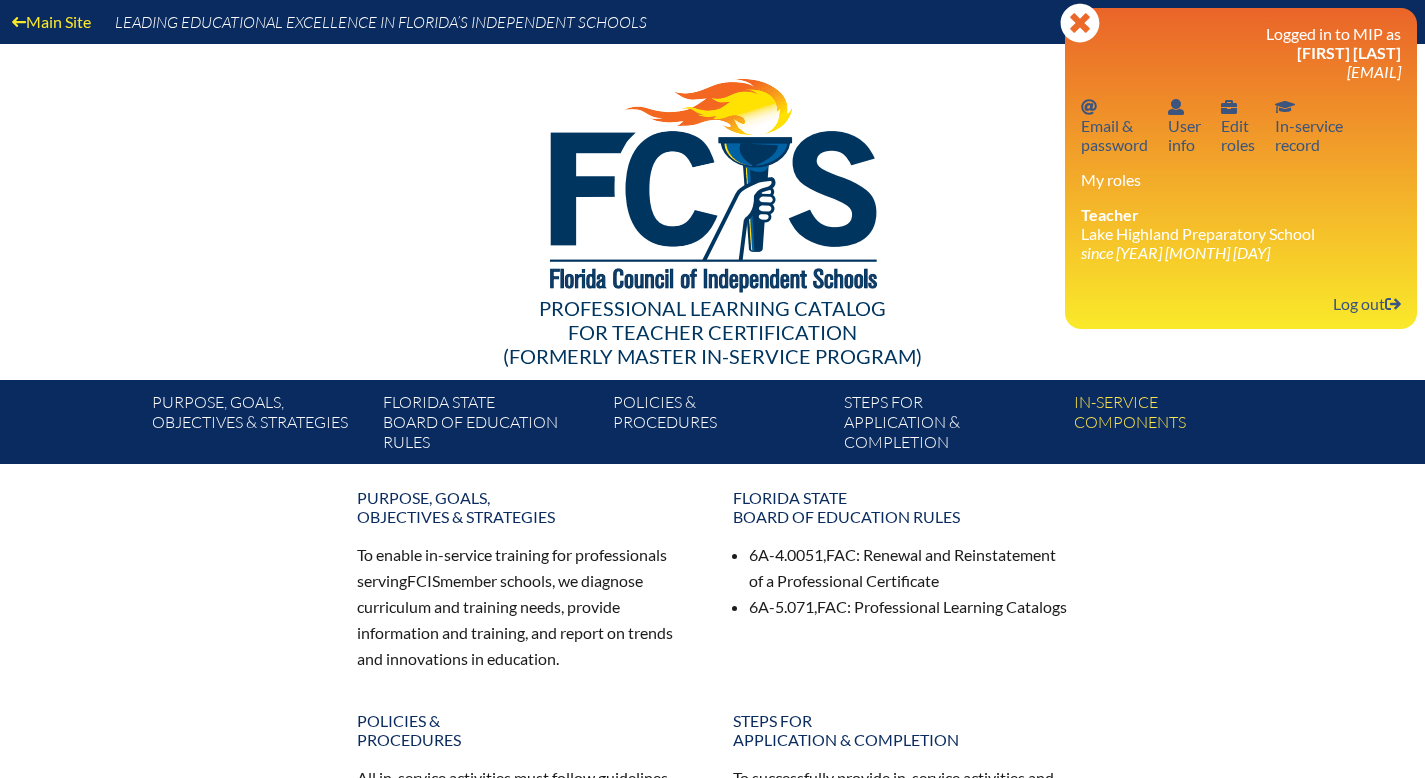 click at bounding box center [713, 182] 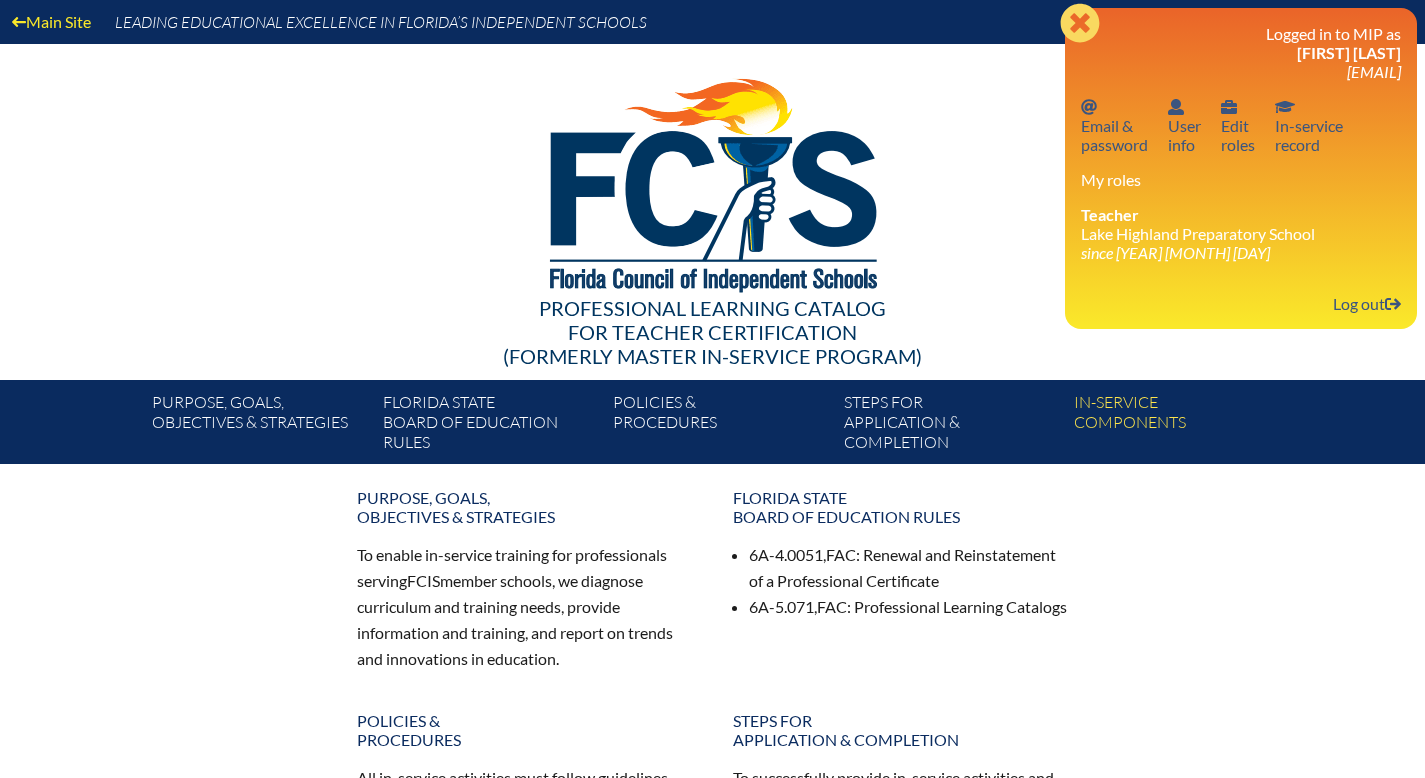 click on "Close" 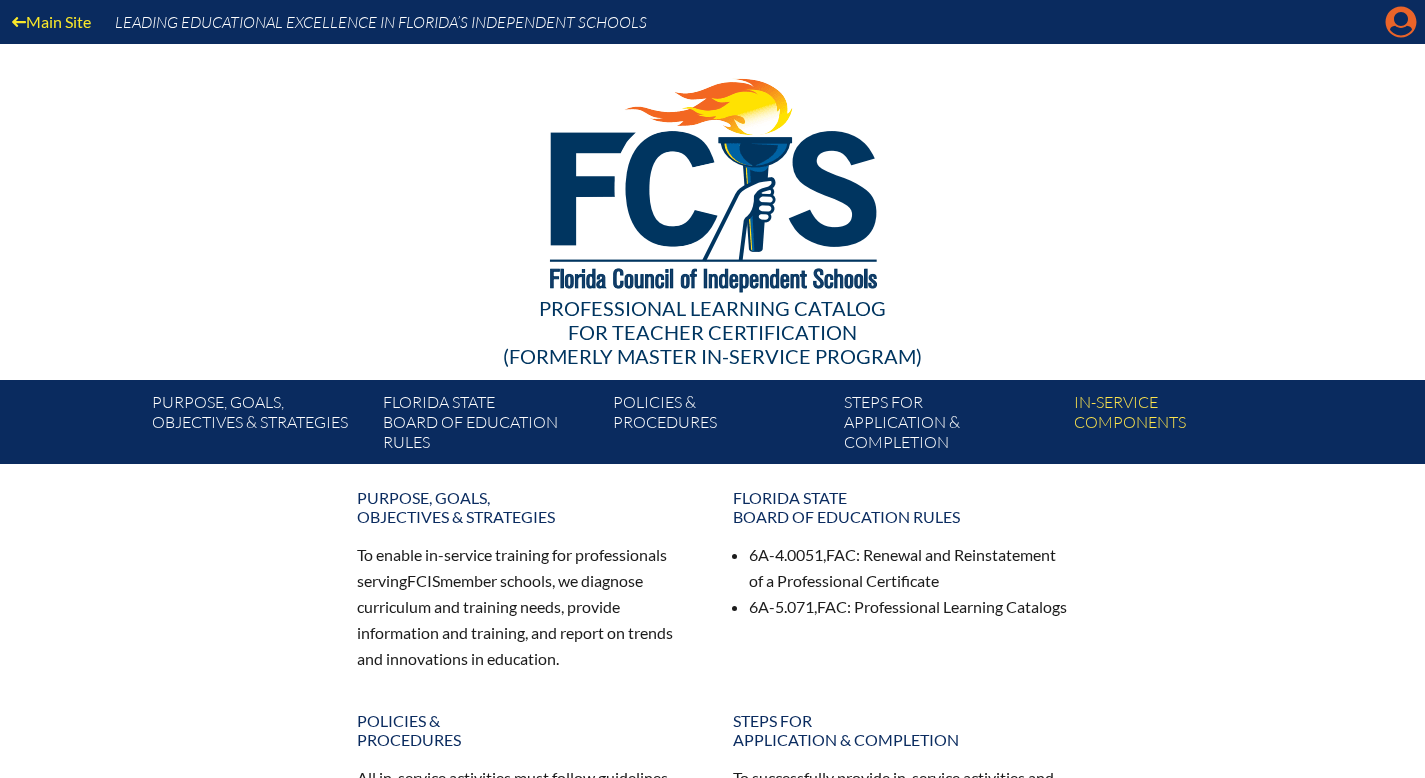 click on "Manage account" 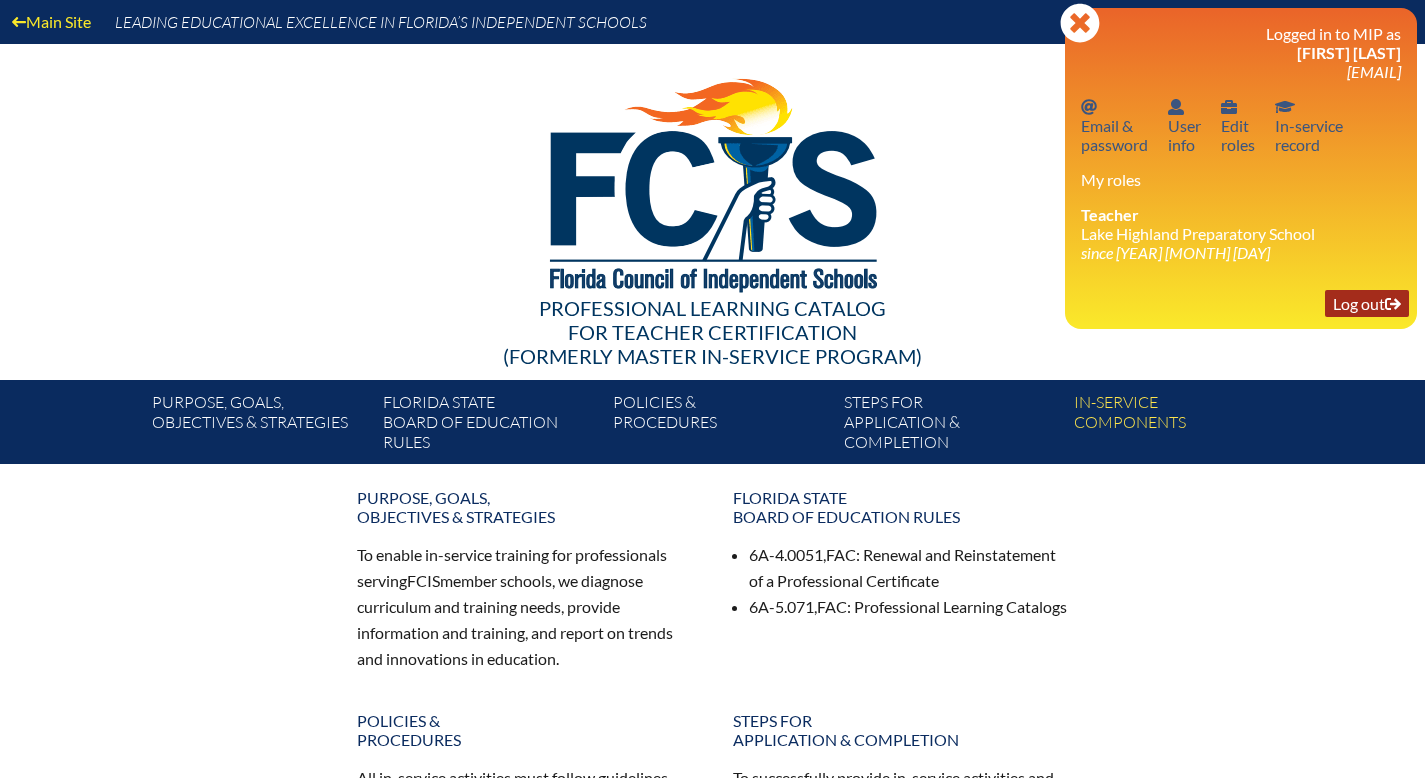 click on "Log out
Log out" at bounding box center [1367, 303] 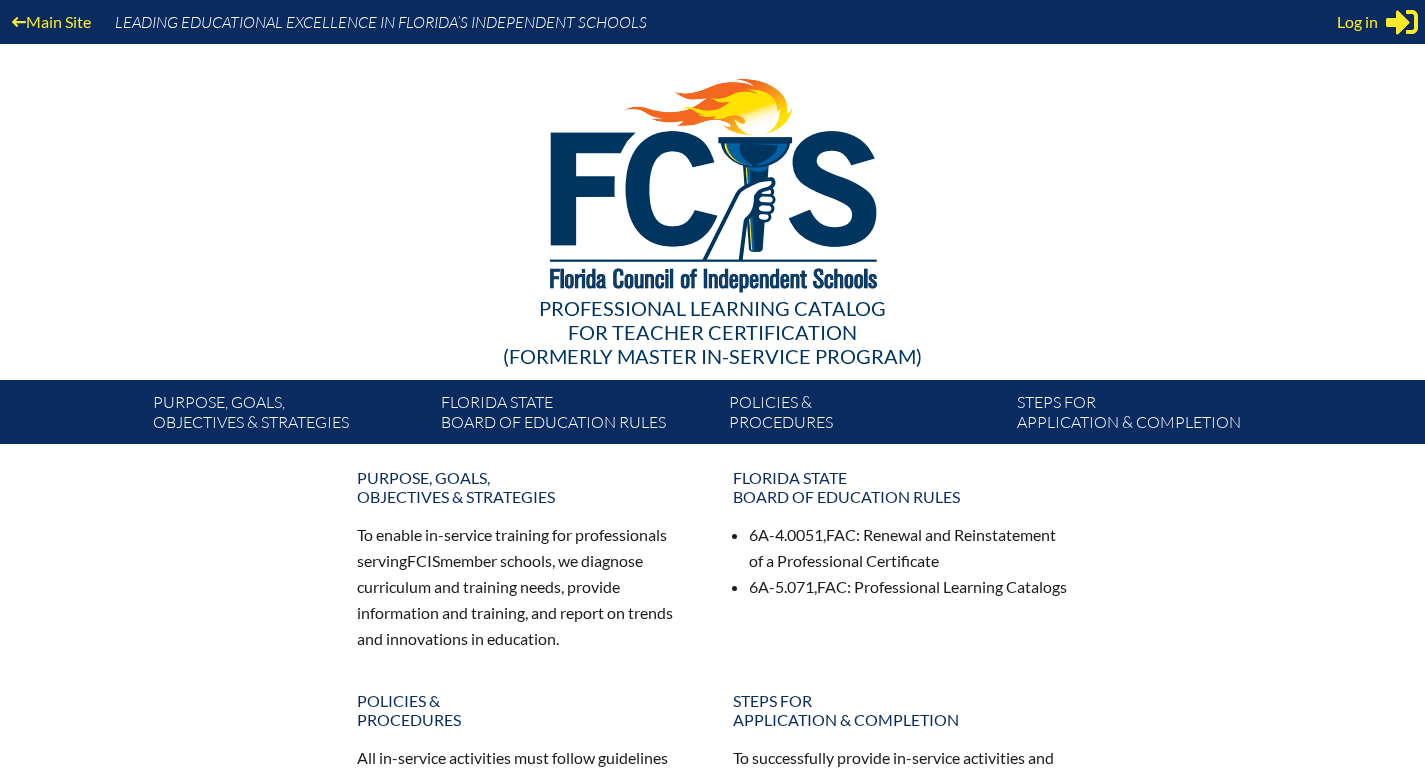 scroll, scrollTop: 0, scrollLeft: 0, axis: both 